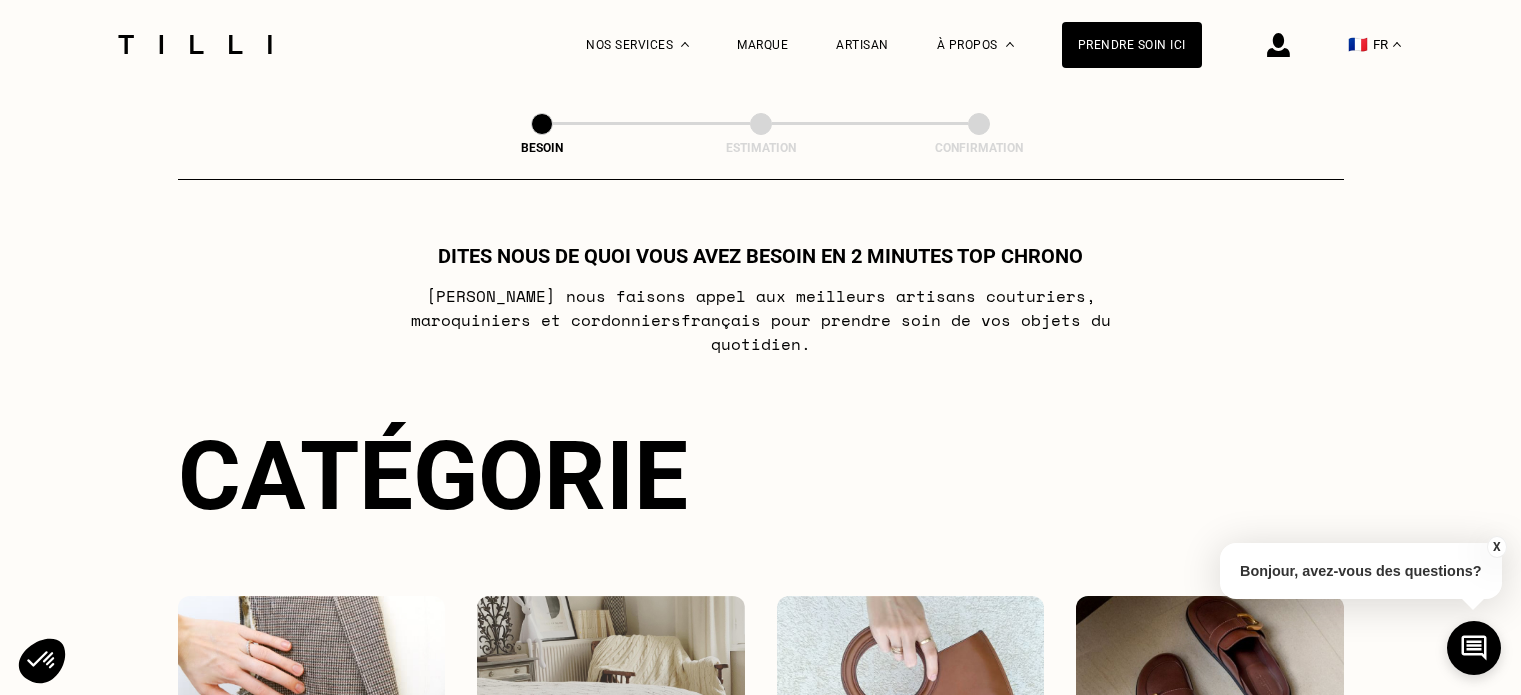 select on "FR" 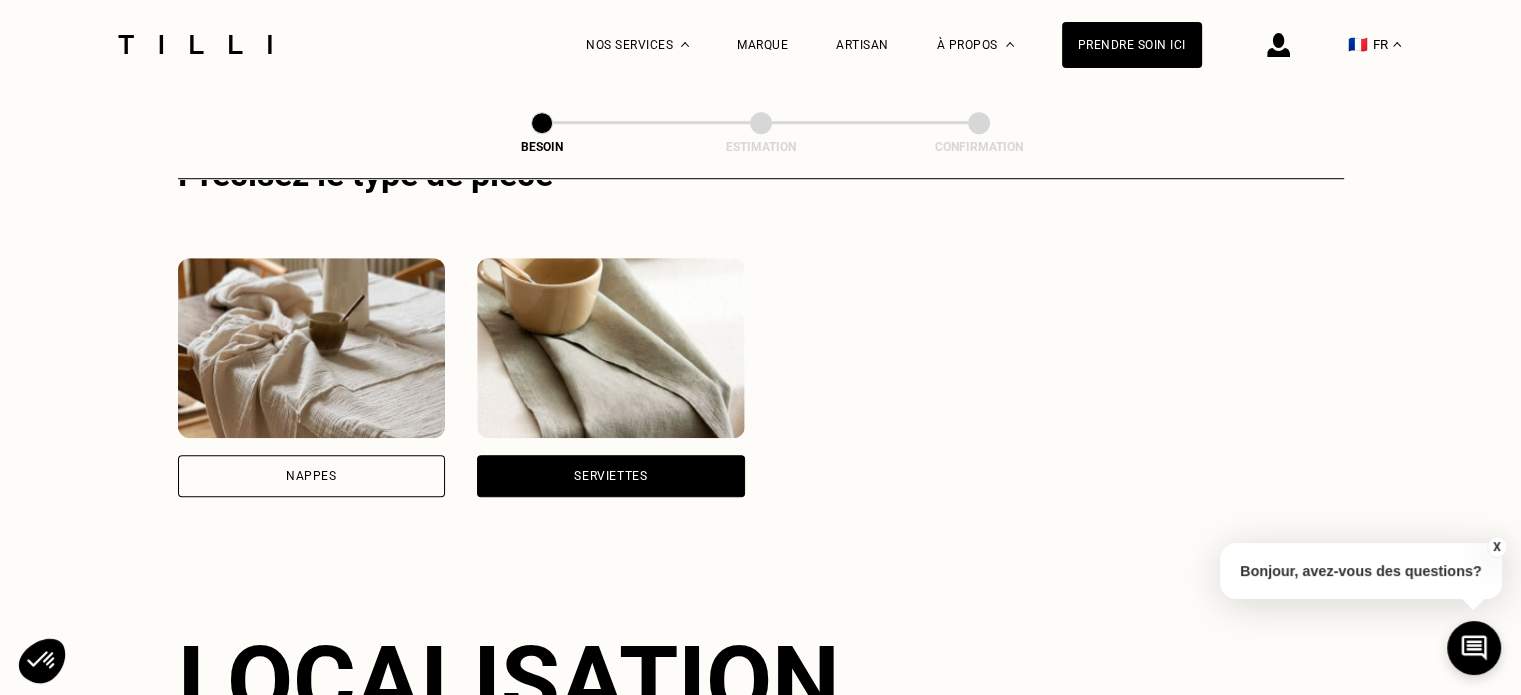 scroll, scrollTop: 0, scrollLeft: 0, axis: both 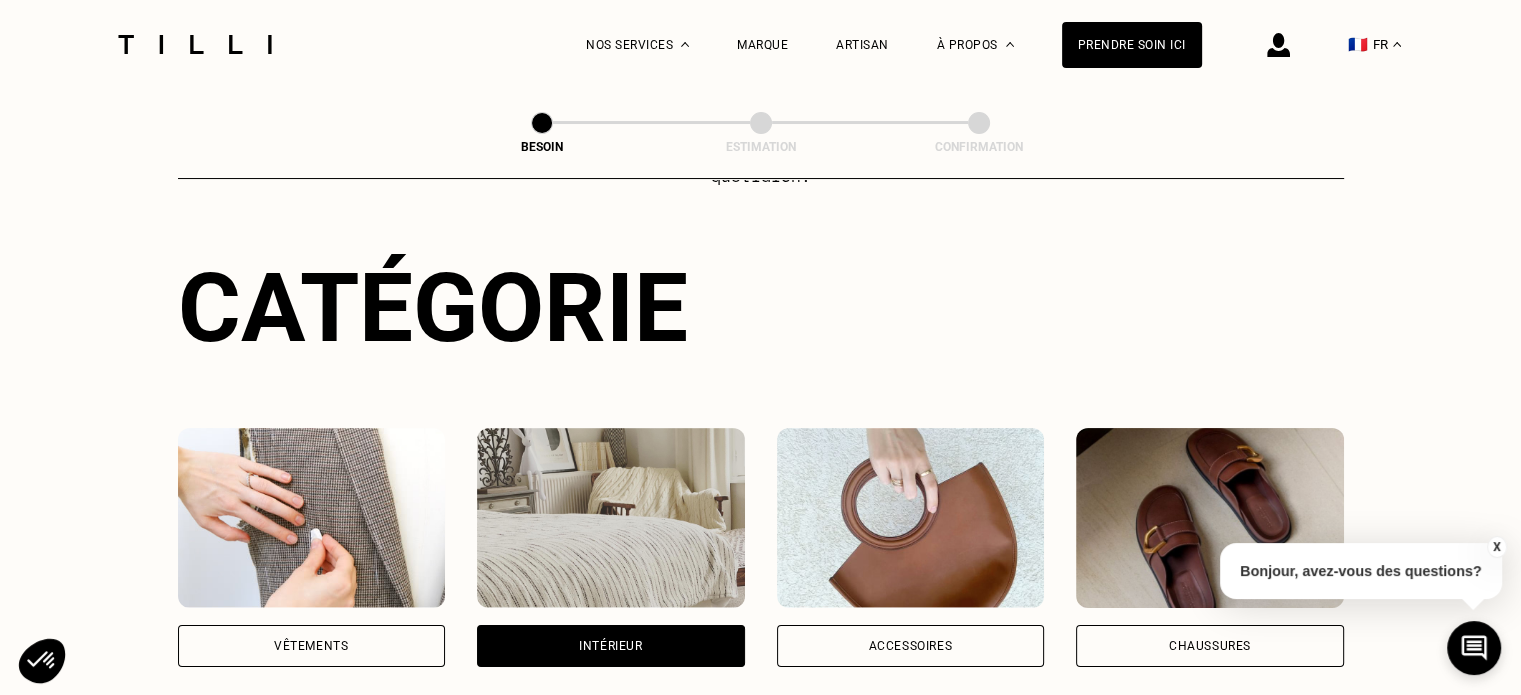 click on "Vêtements" at bounding box center [312, 646] 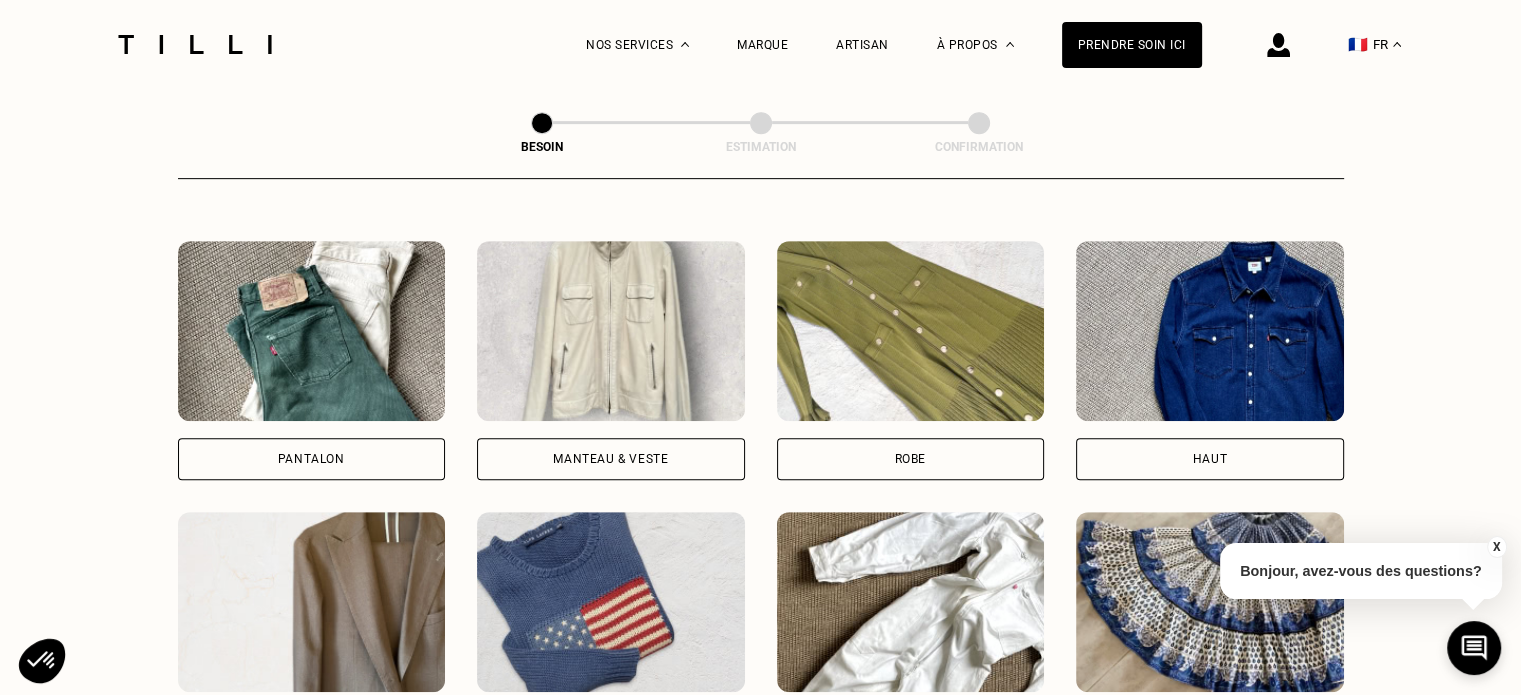 scroll, scrollTop: 934, scrollLeft: 0, axis: vertical 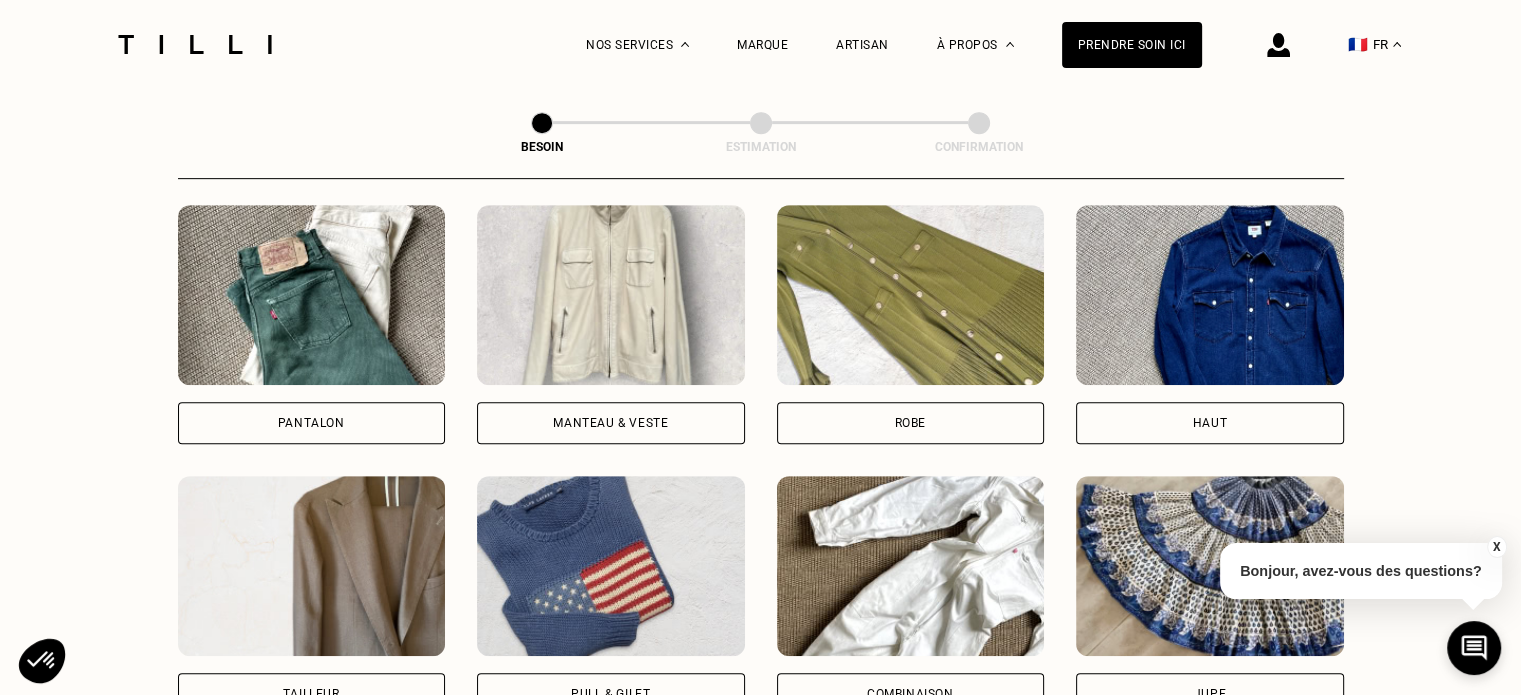 click on "Pantalon" at bounding box center (311, 423) 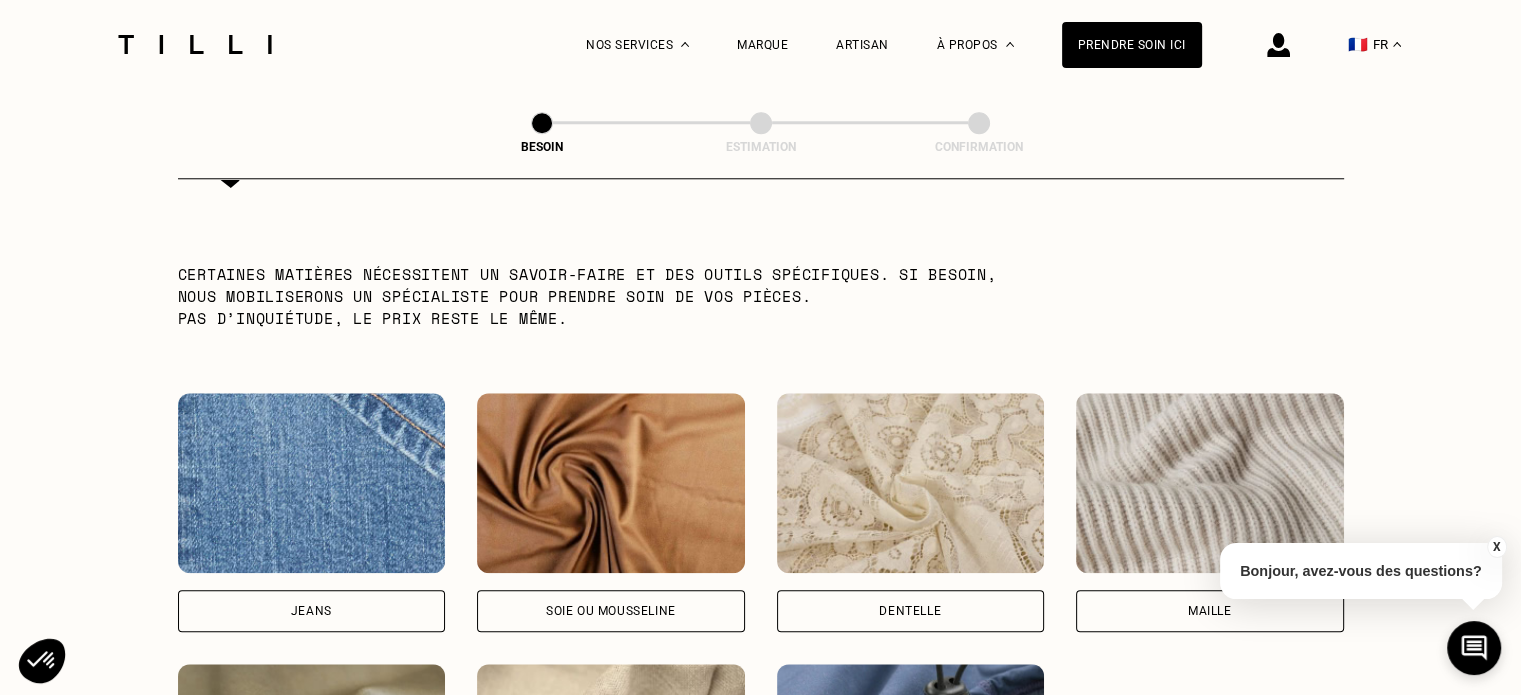 scroll, scrollTop: 2039, scrollLeft: 0, axis: vertical 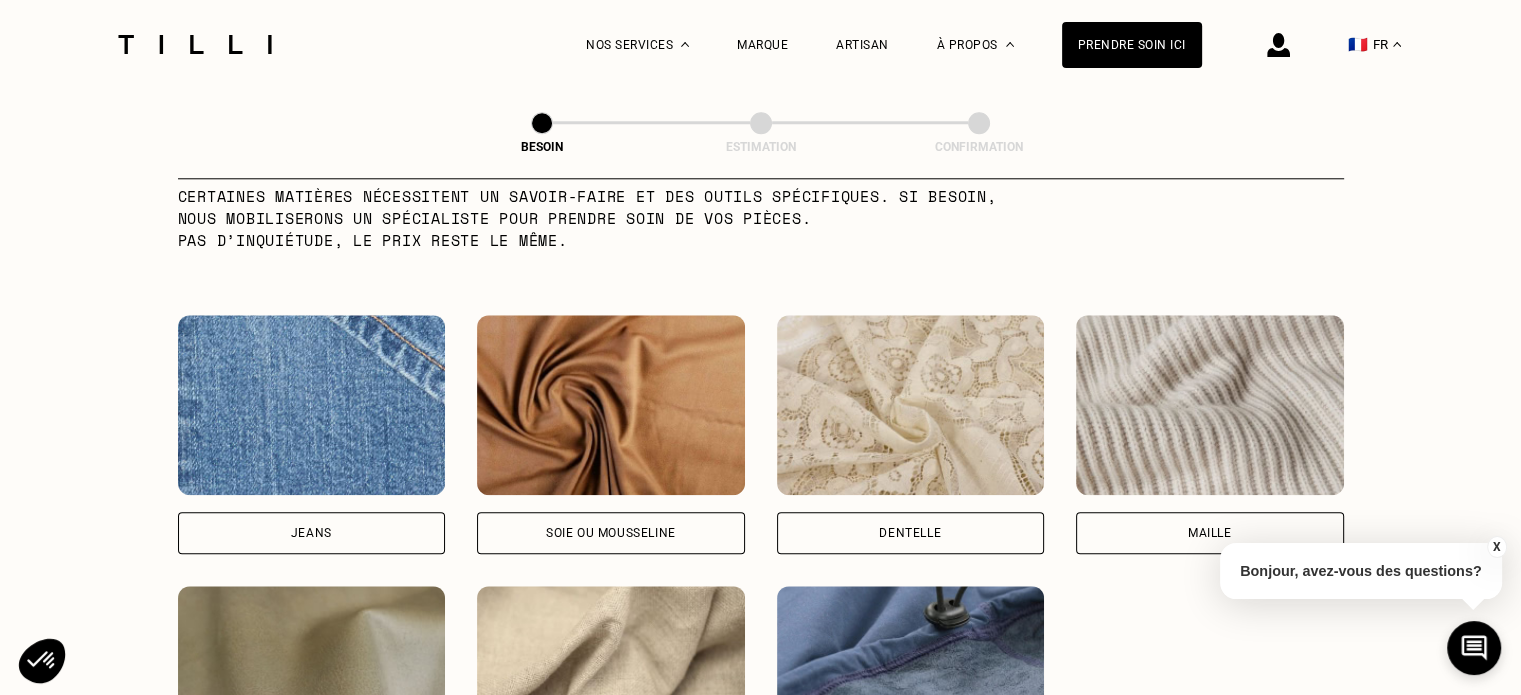 click on "Jeans" at bounding box center [312, 533] 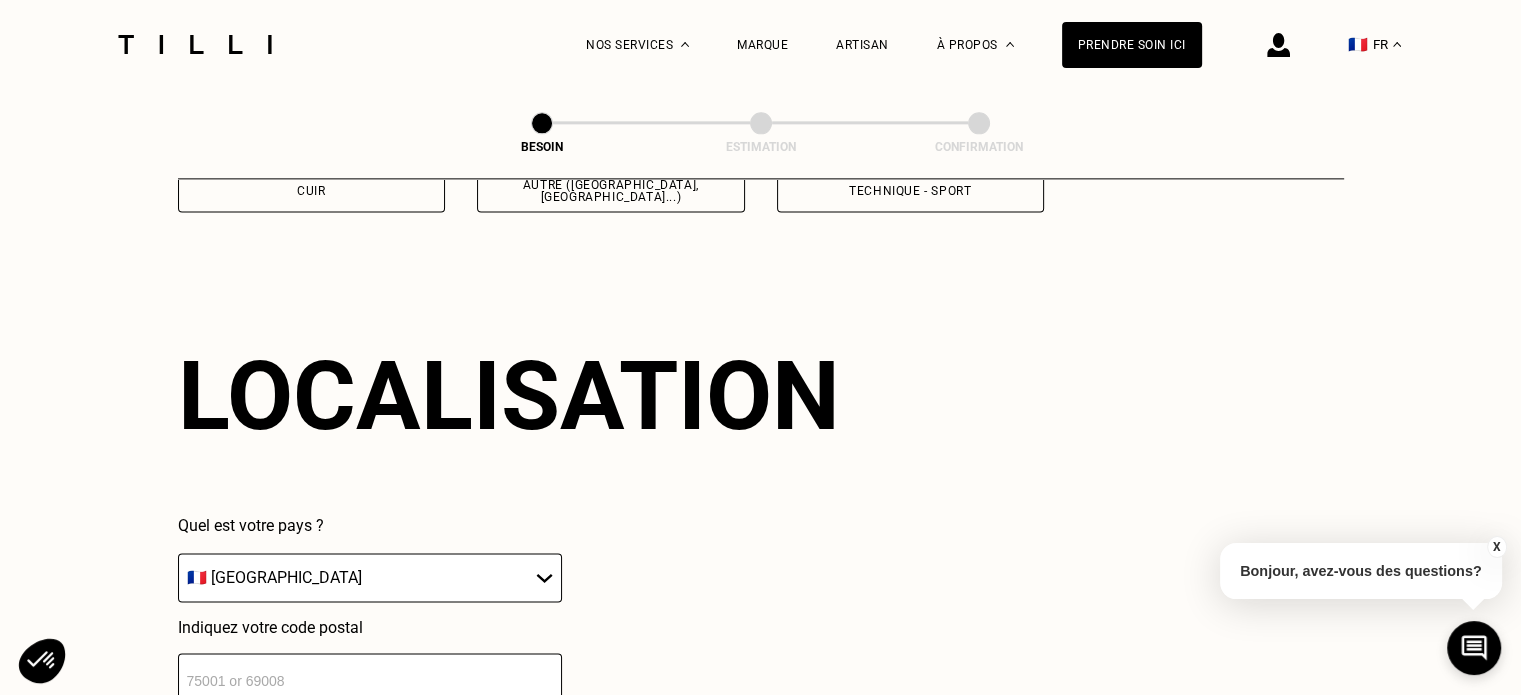 scroll, scrollTop: 2686, scrollLeft: 0, axis: vertical 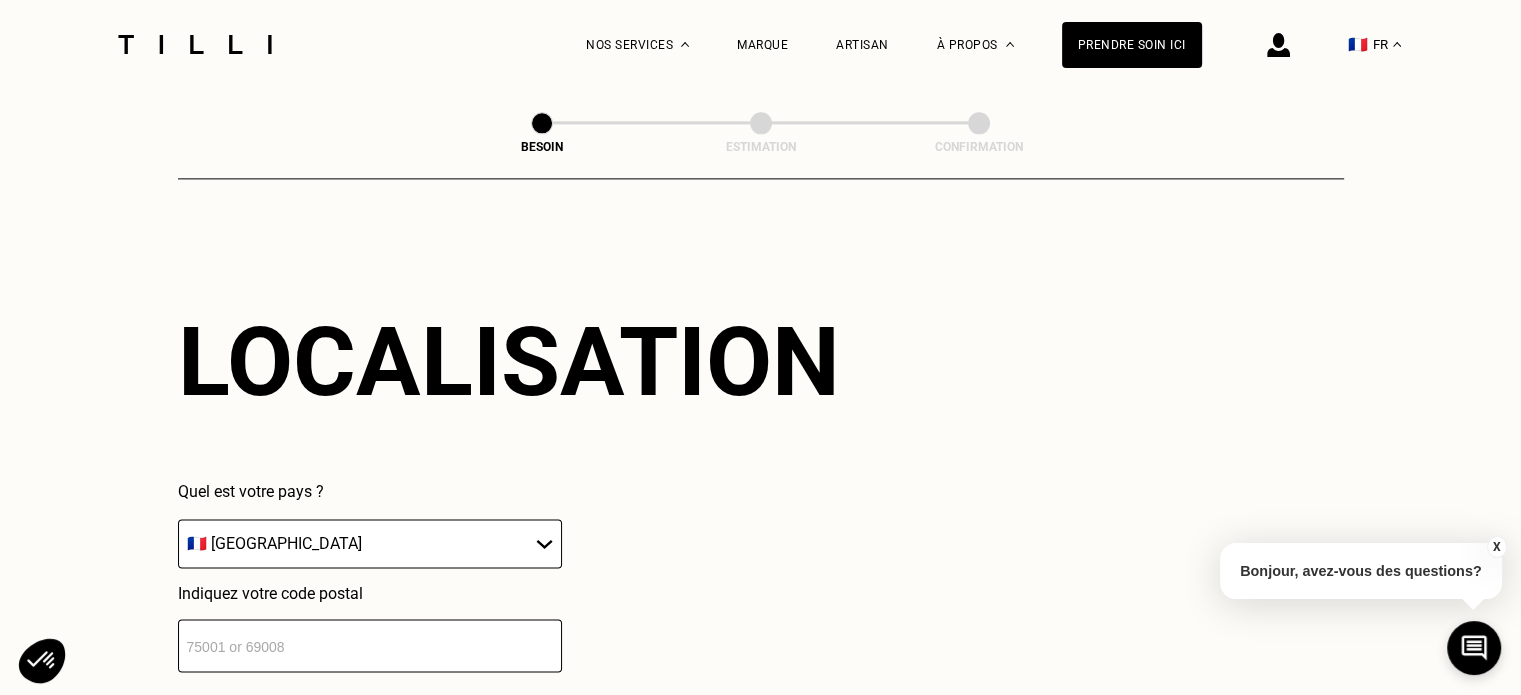 click at bounding box center [370, 645] 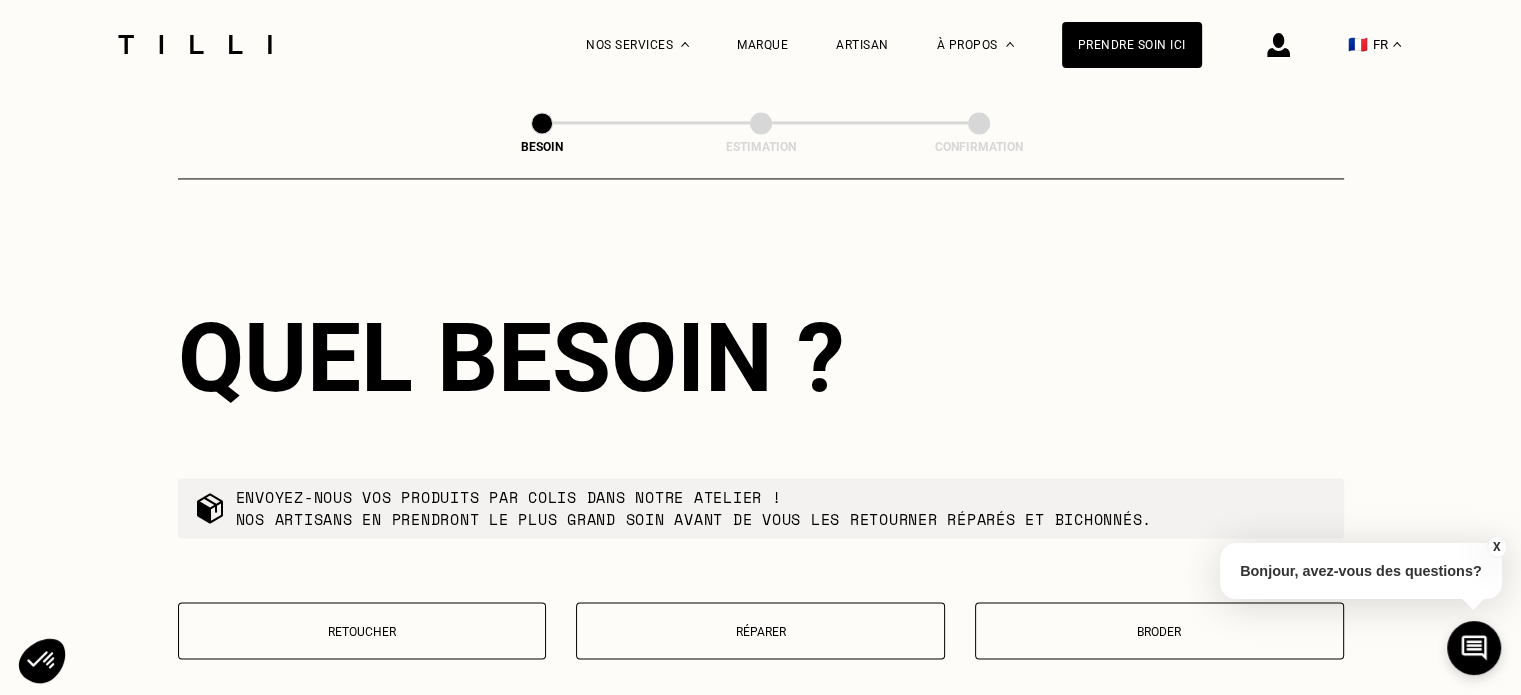 scroll, scrollTop: 3284, scrollLeft: 0, axis: vertical 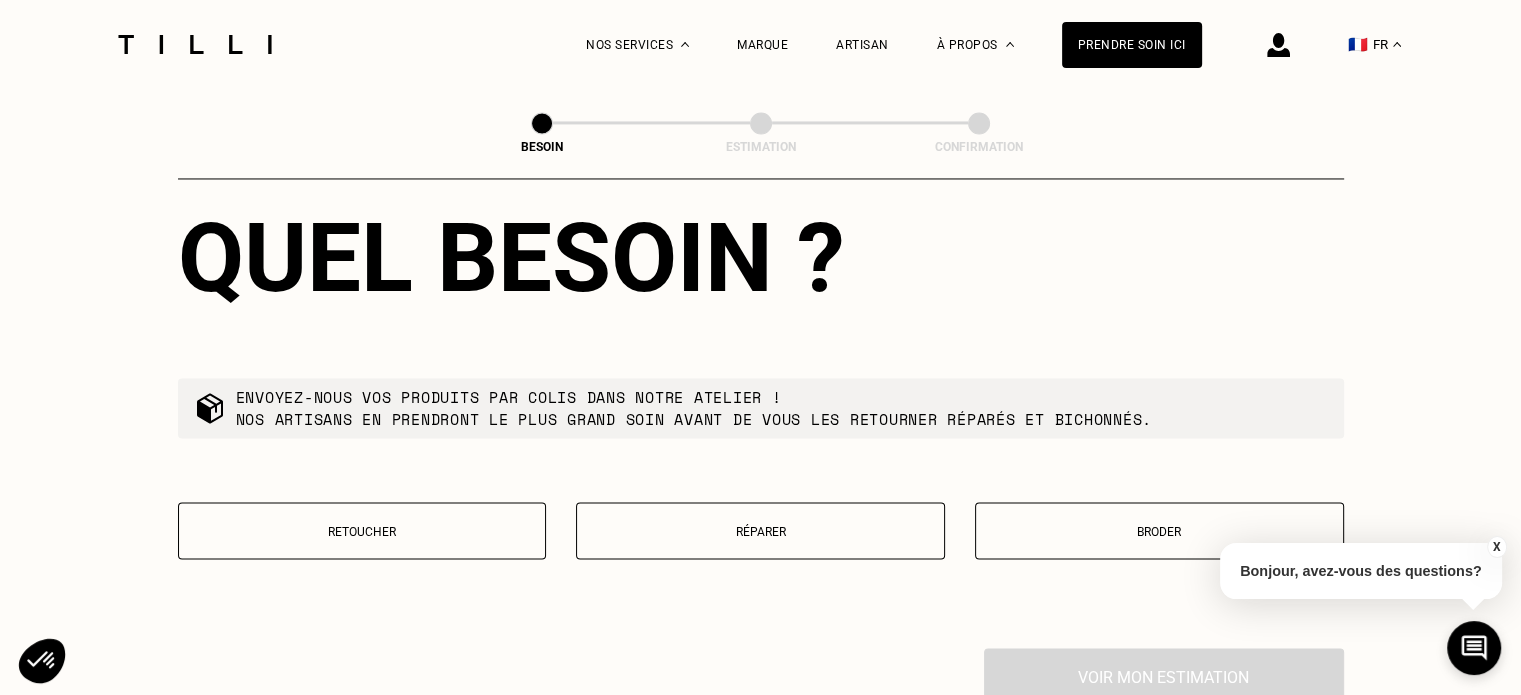 type on "26110" 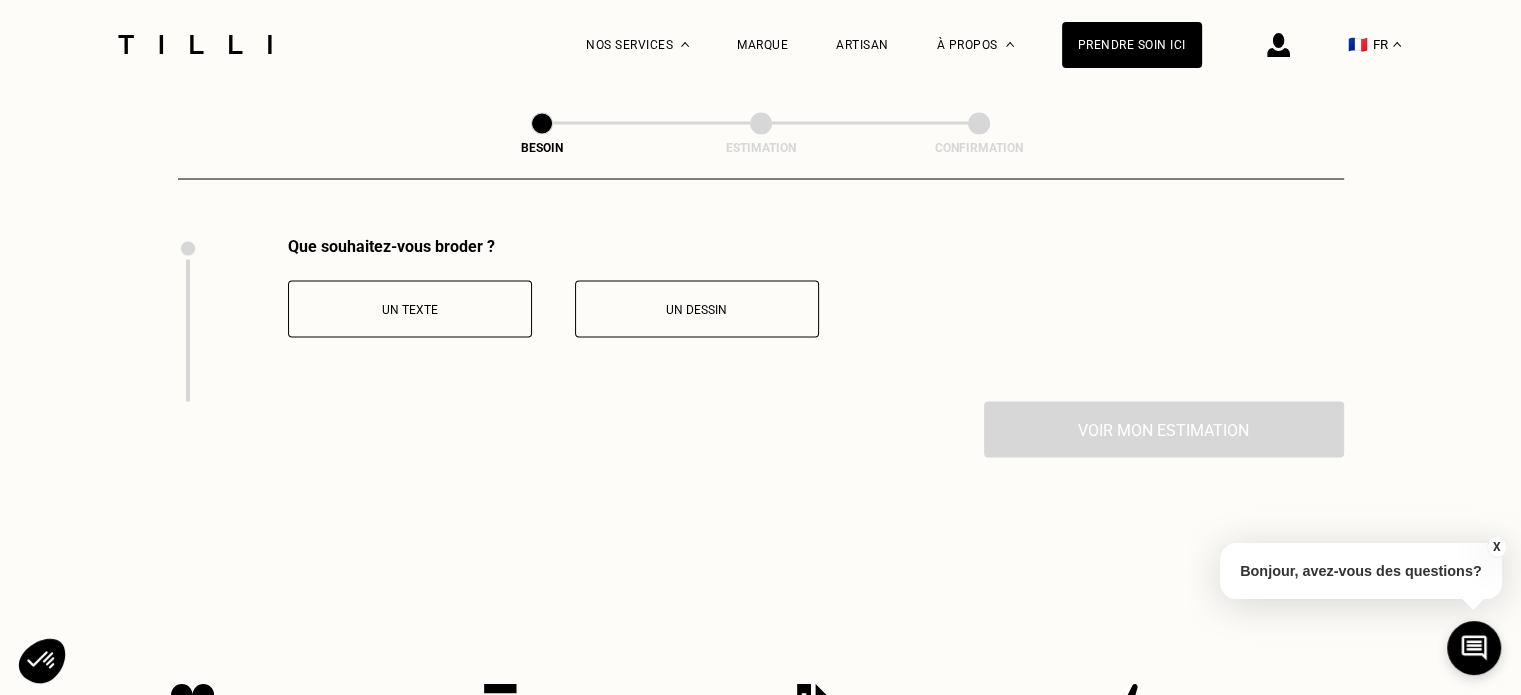 scroll, scrollTop: 3697, scrollLeft: 0, axis: vertical 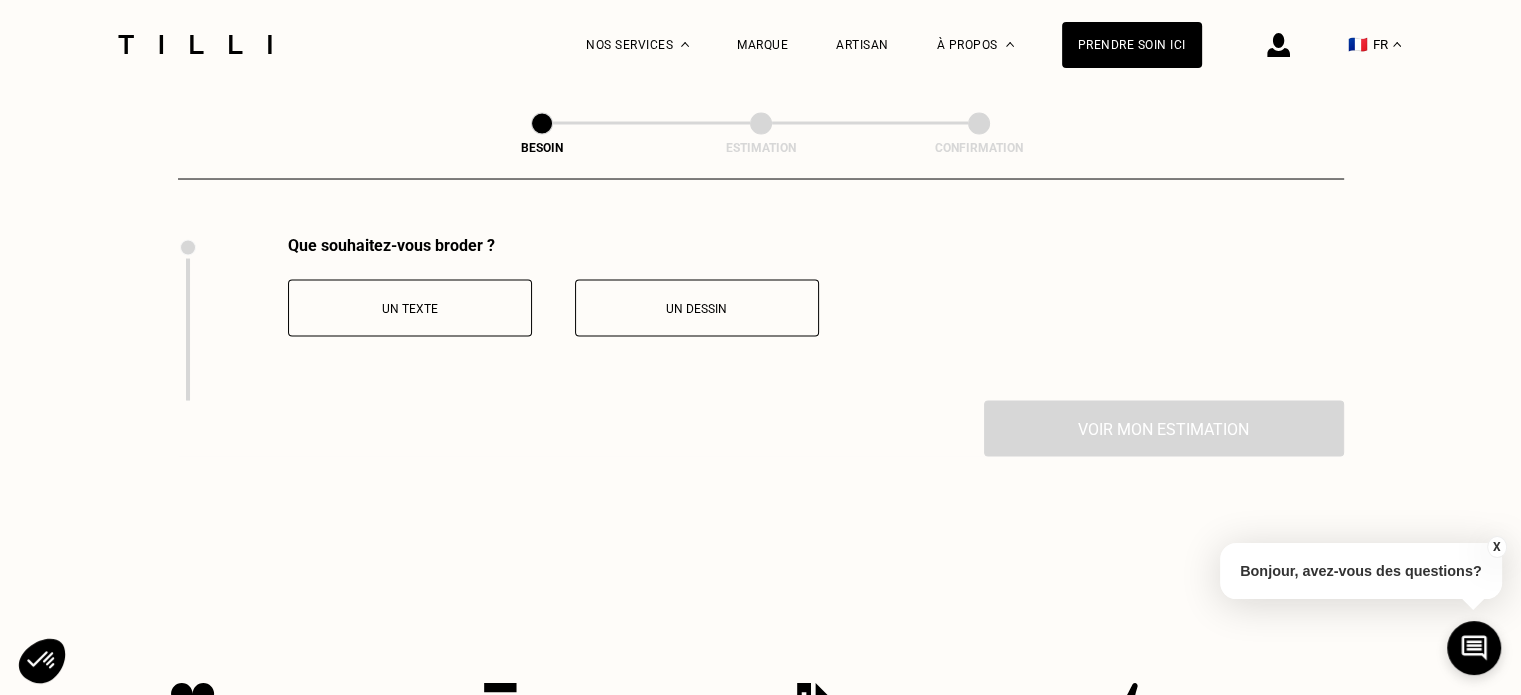 click on "Un dessin" at bounding box center (697, 307) 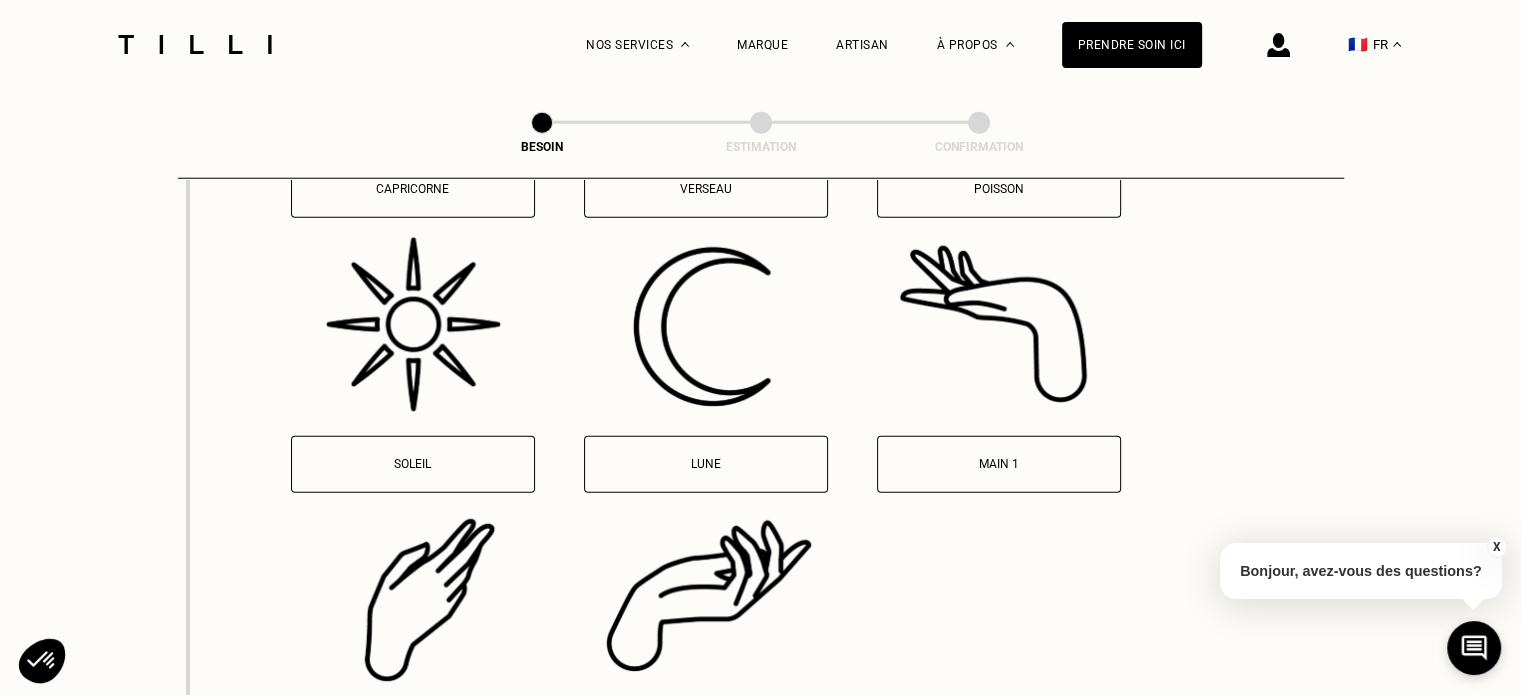 scroll, scrollTop: 5263, scrollLeft: 0, axis: vertical 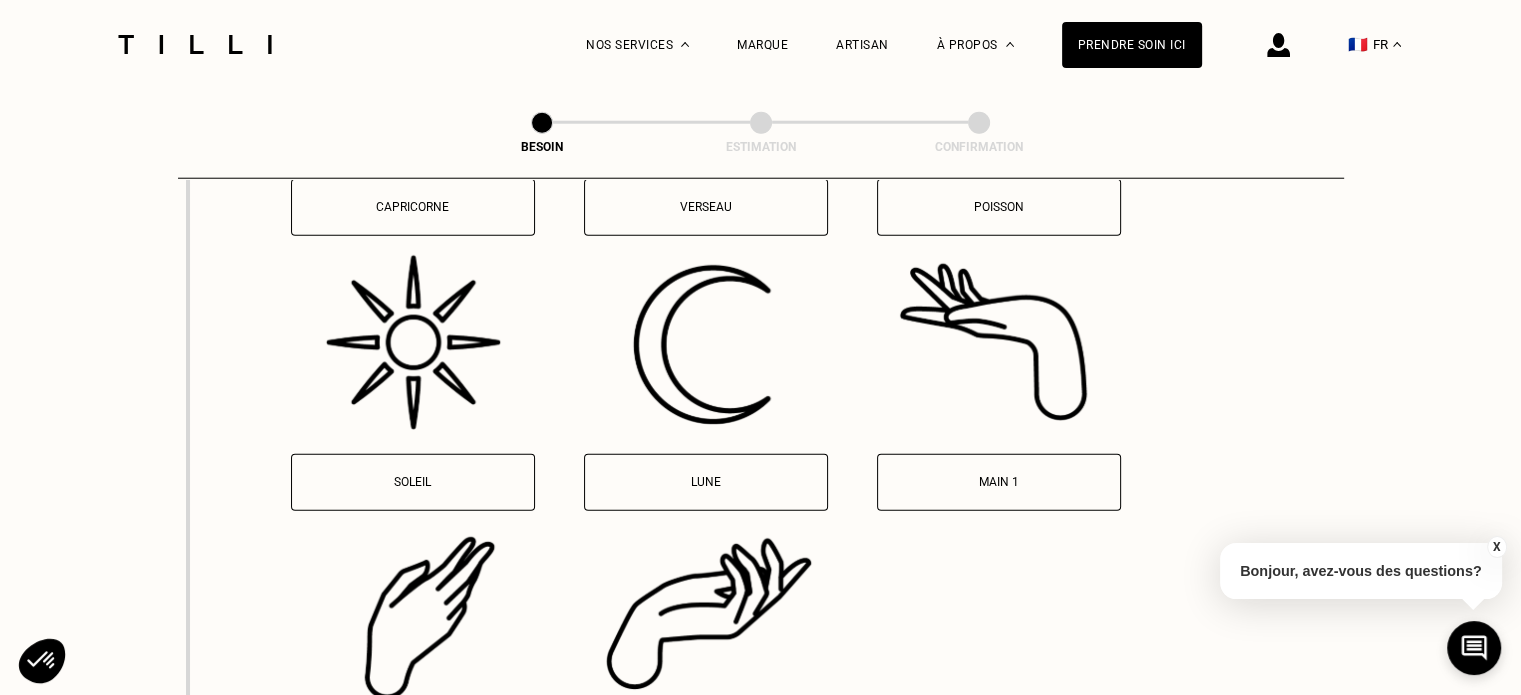 click on "Lune" at bounding box center [706, 482] 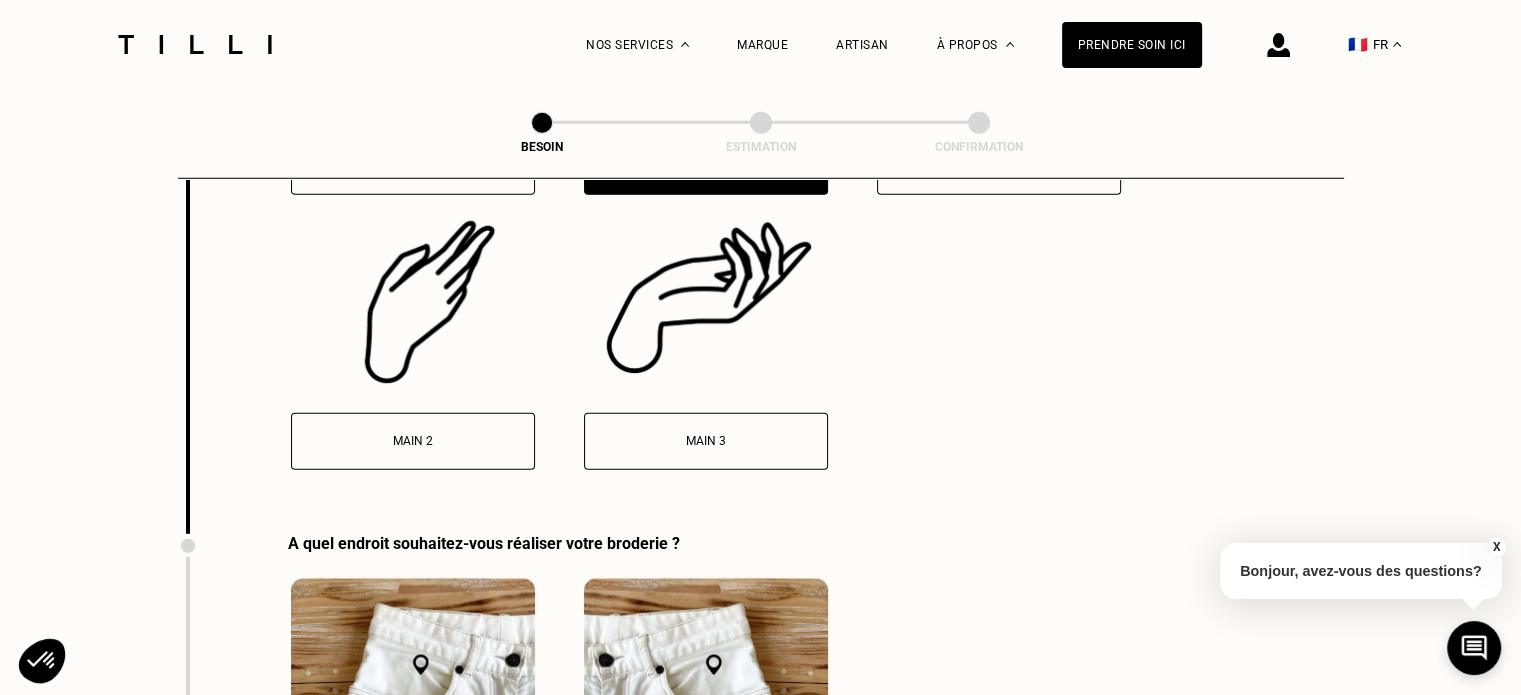 scroll, scrollTop: 5879, scrollLeft: 0, axis: vertical 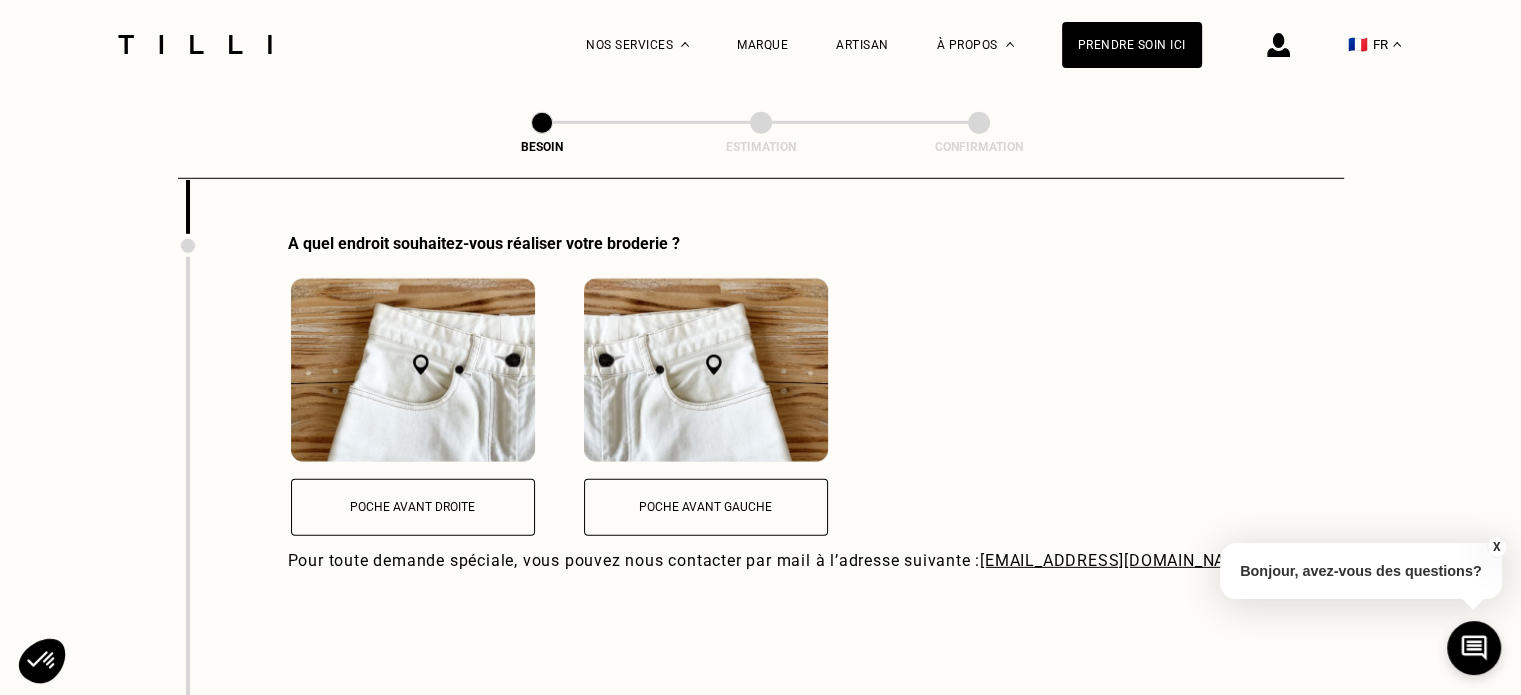 click on "Poche avant gauche" at bounding box center [706, 507] 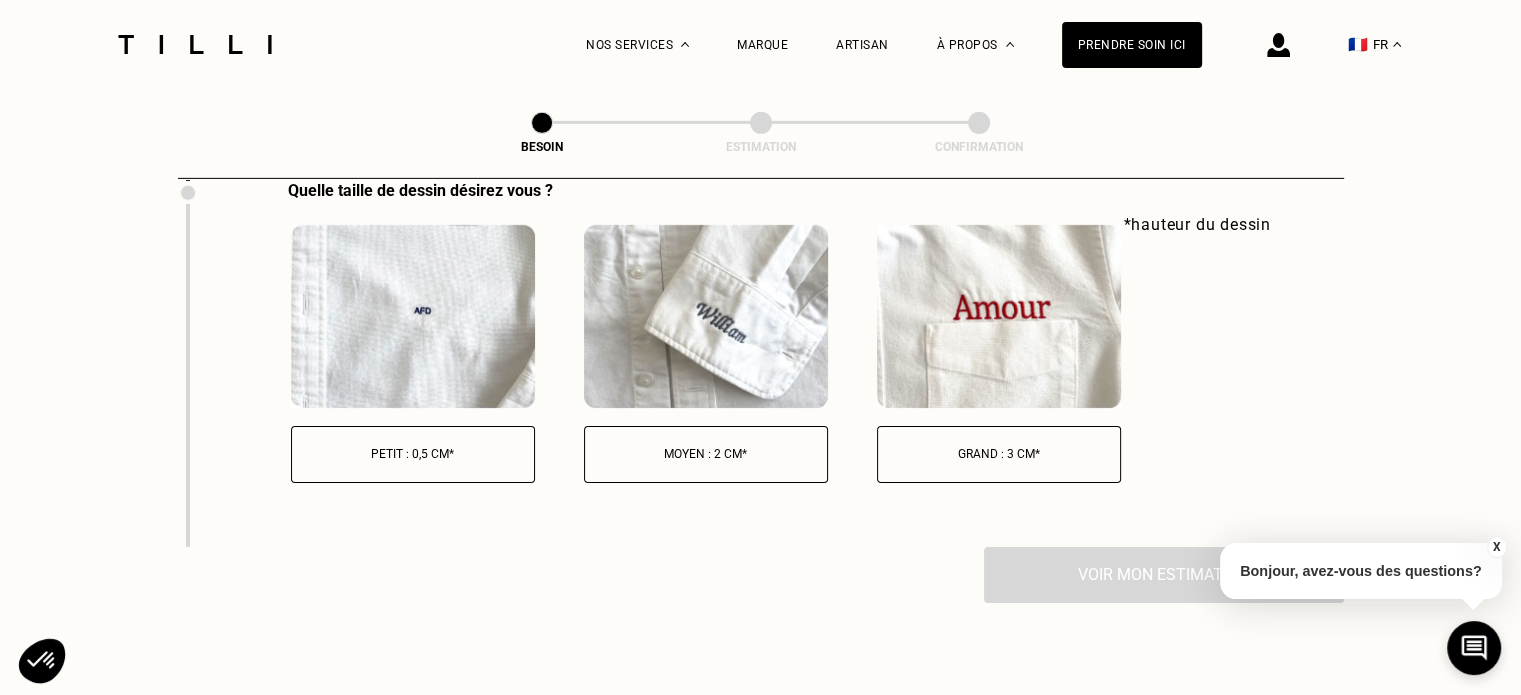 scroll, scrollTop: 6400, scrollLeft: 0, axis: vertical 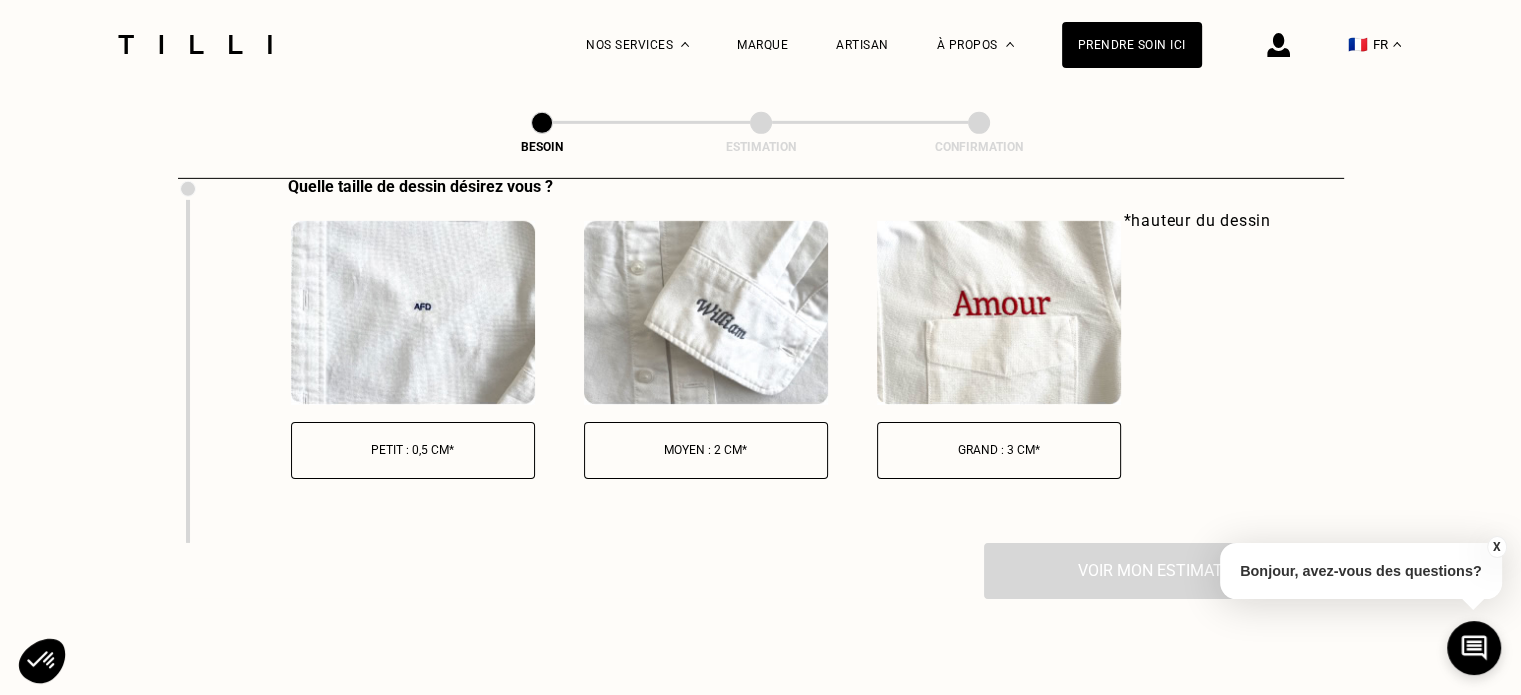click on "Grand : 3 cm*" at bounding box center (999, 450) 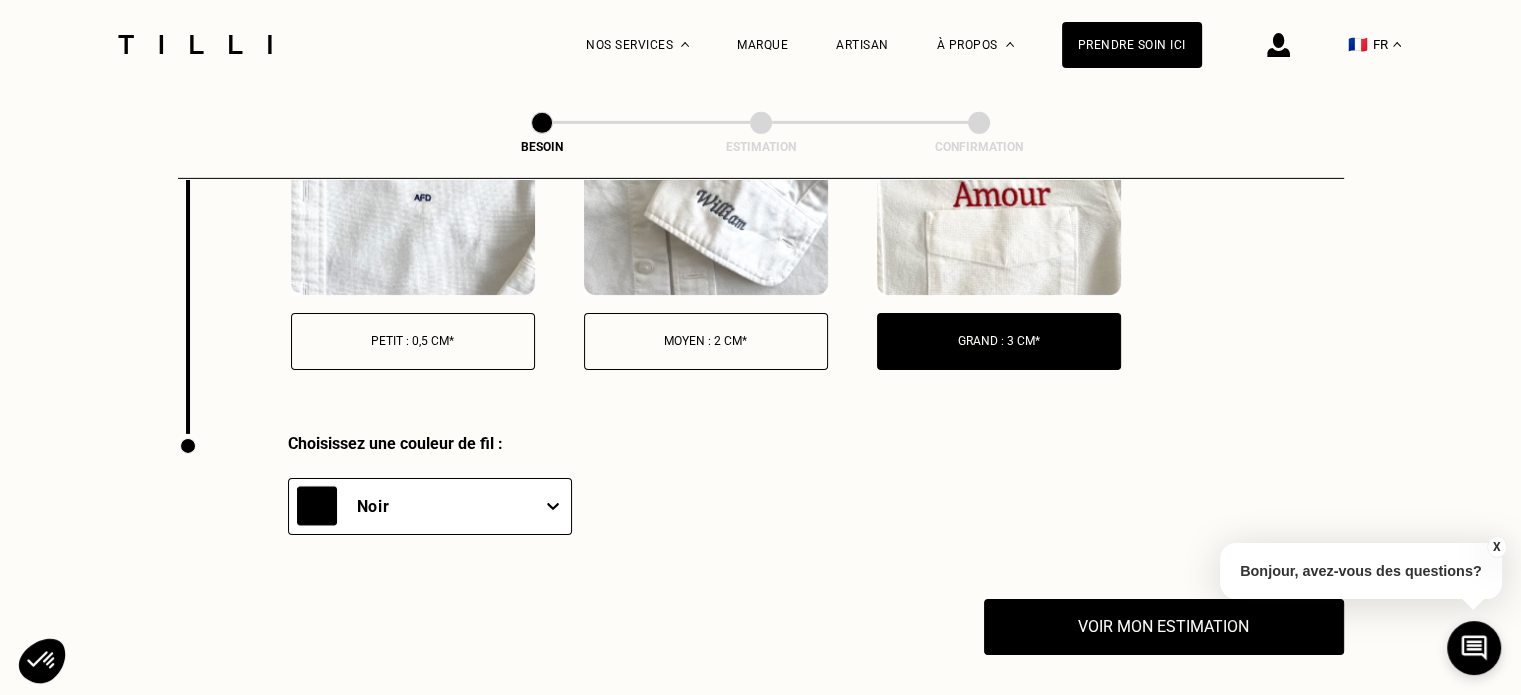 click on "Moyen : 2 cm*" at bounding box center [706, 341] 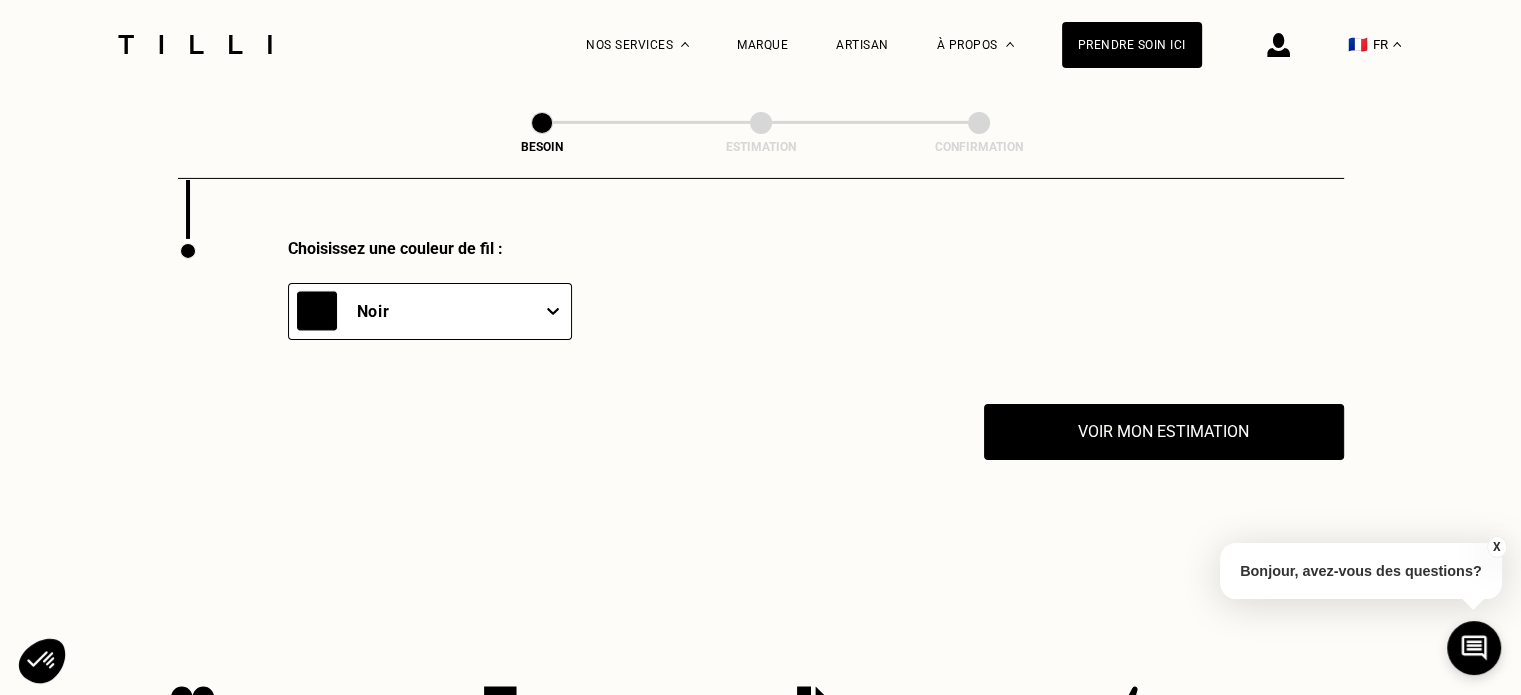 scroll, scrollTop: 6709, scrollLeft: 0, axis: vertical 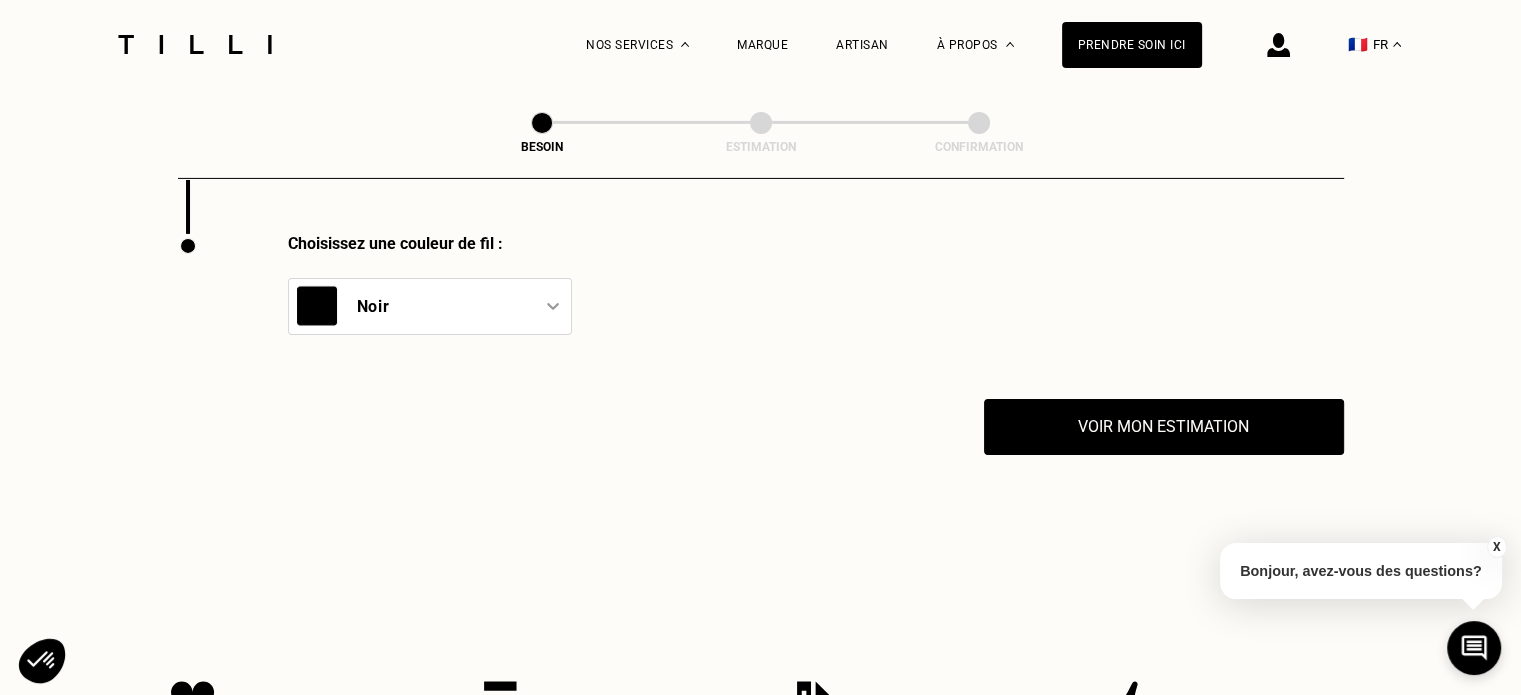 click at bounding box center [553, 306] 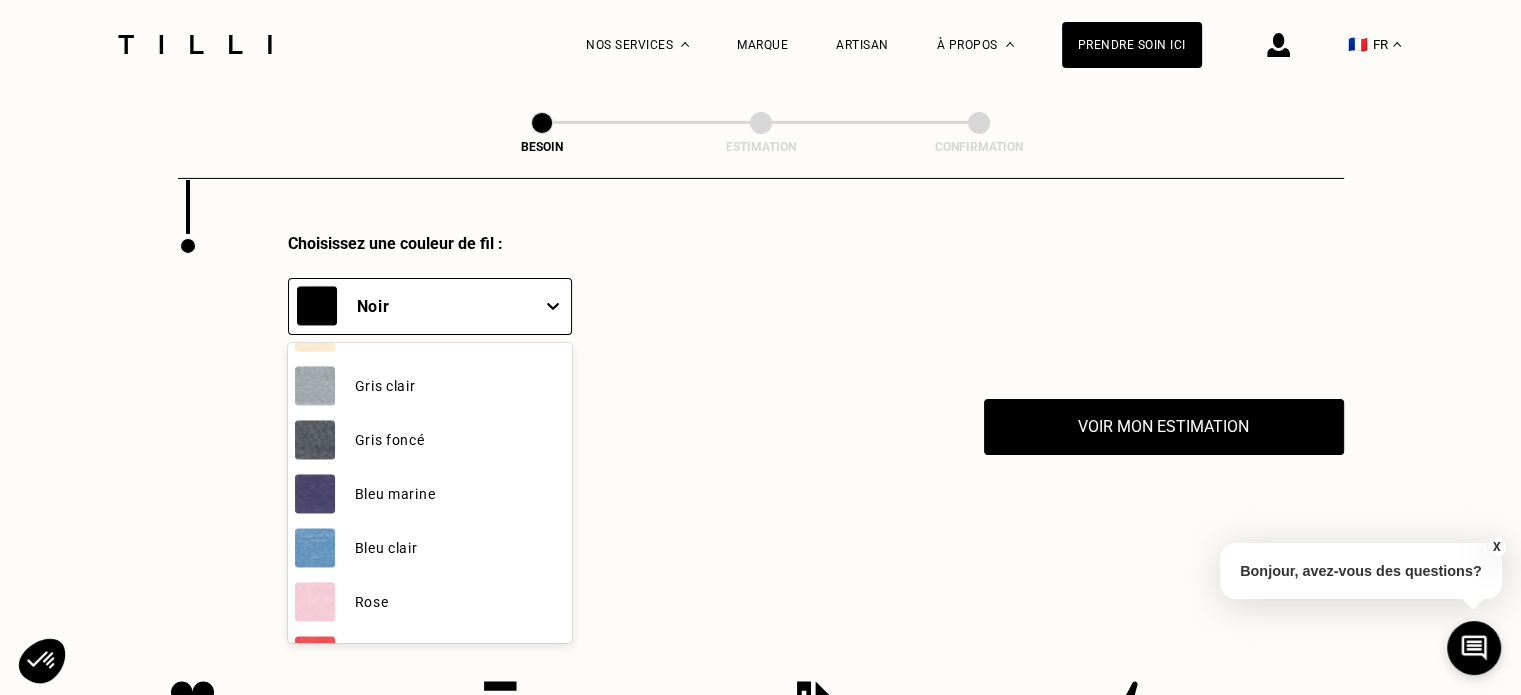 scroll, scrollTop: 356, scrollLeft: 0, axis: vertical 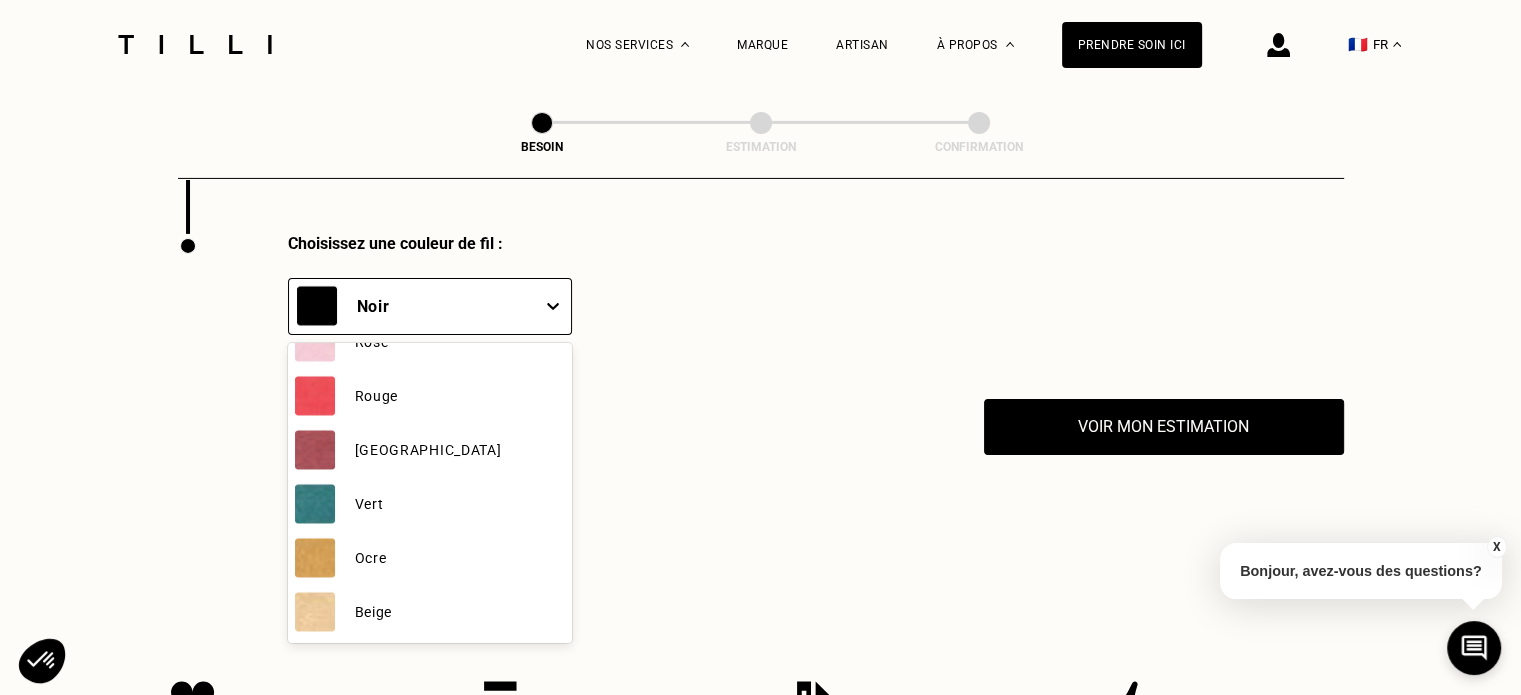 click on "Rouge" at bounding box center (430, 396) 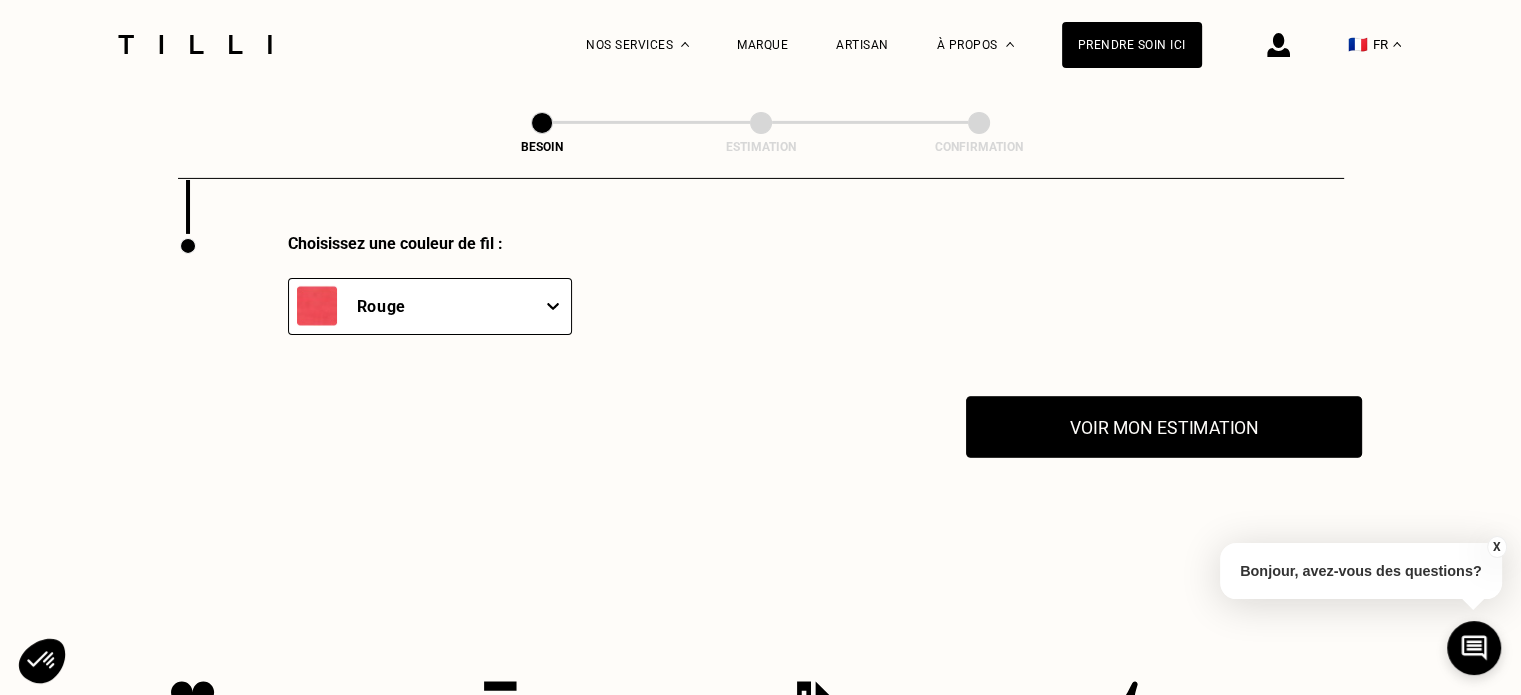 click on "Voir mon estimation" at bounding box center [1164, 427] 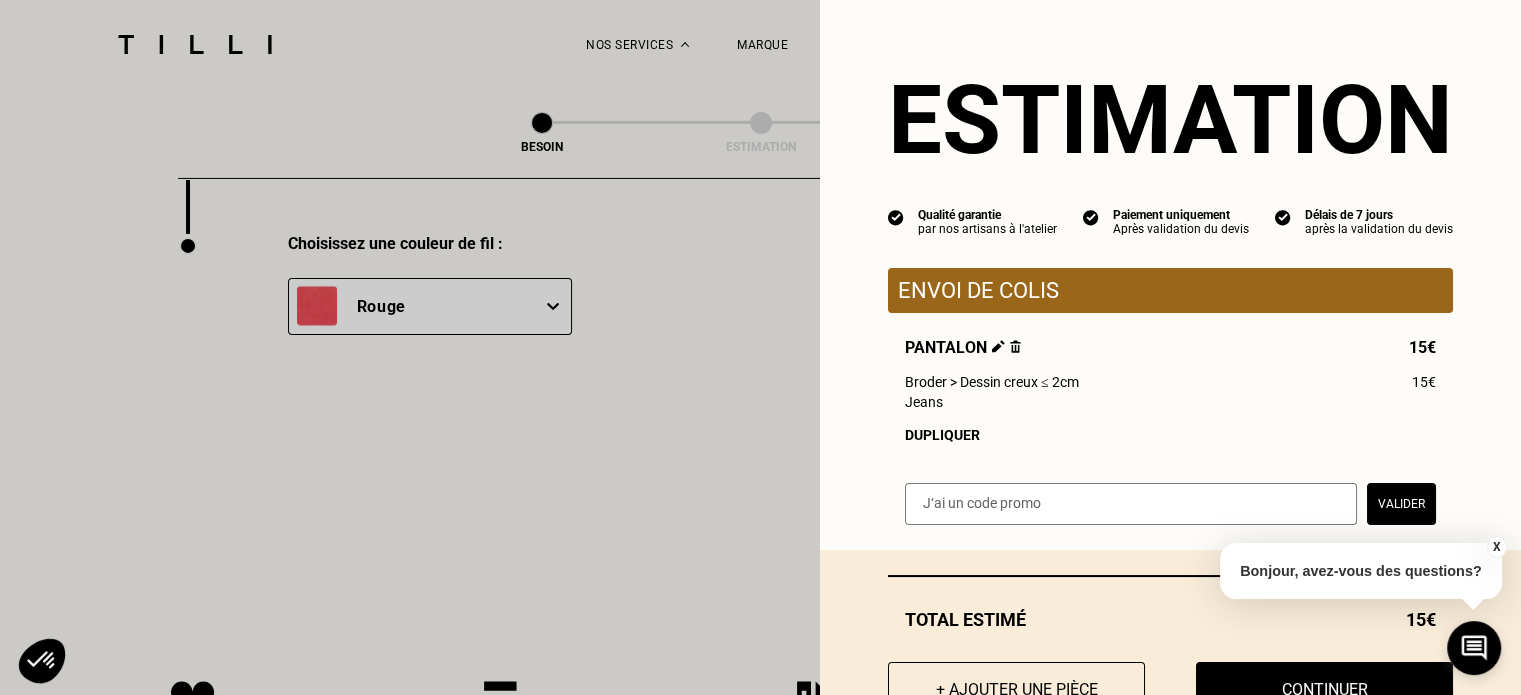 scroll, scrollTop: 79, scrollLeft: 0, axis: vertical 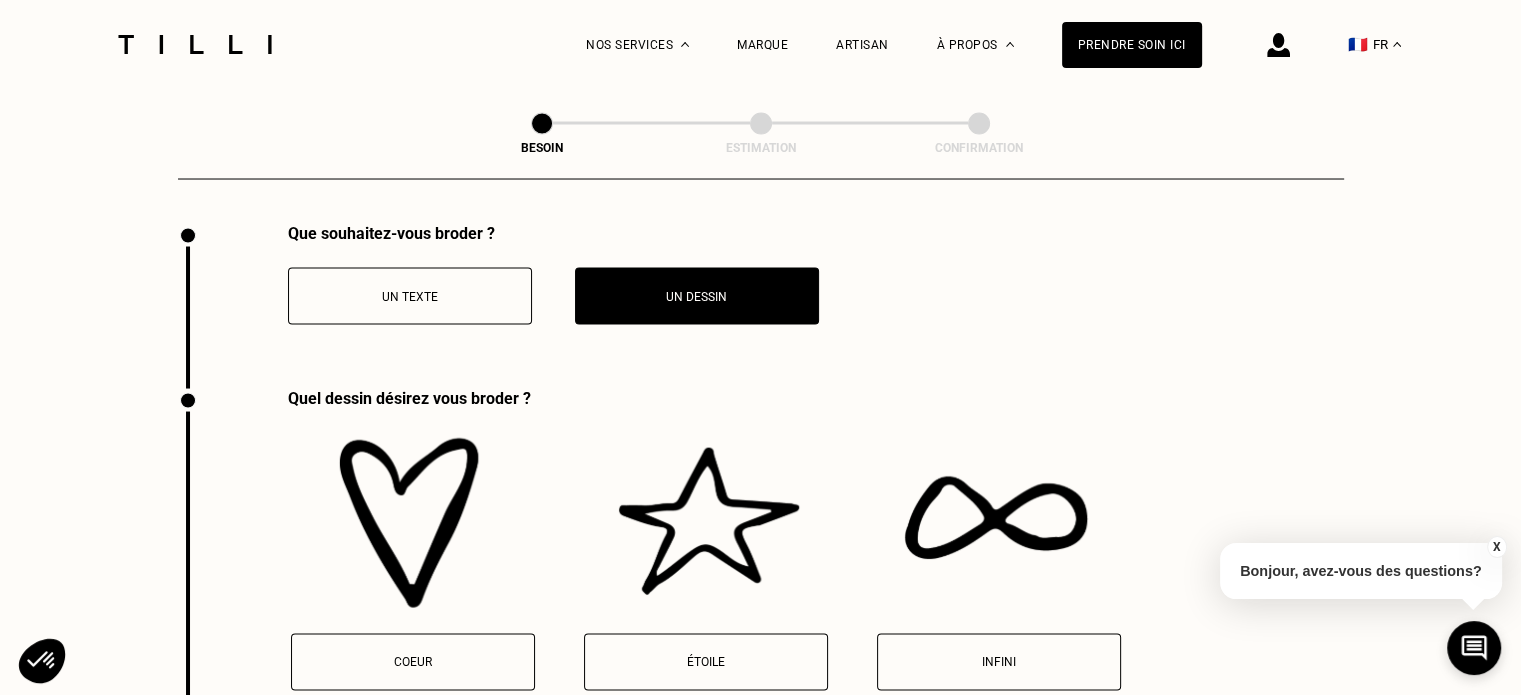 click at bounding box center (413, 524) 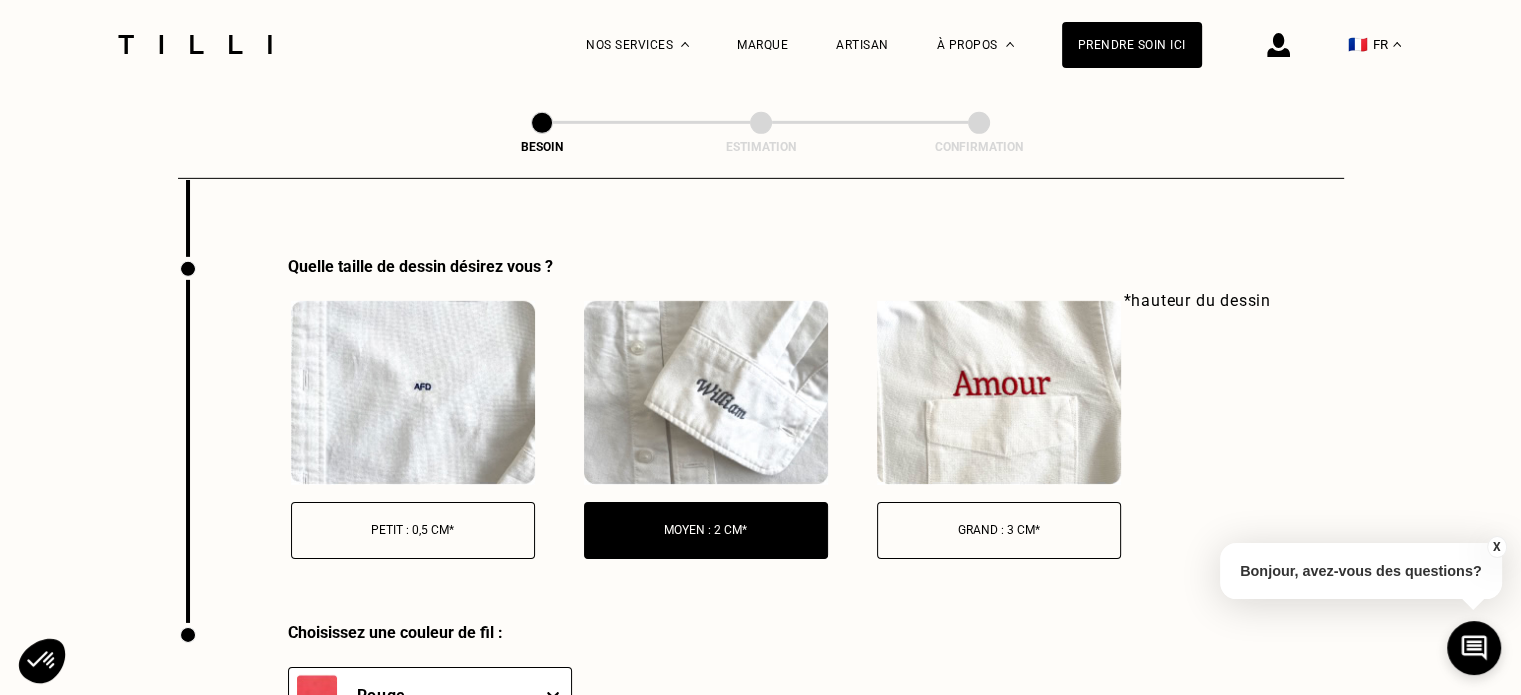 scroll, scrollTop: 6379, scrollLeft: 0, axis: vertical 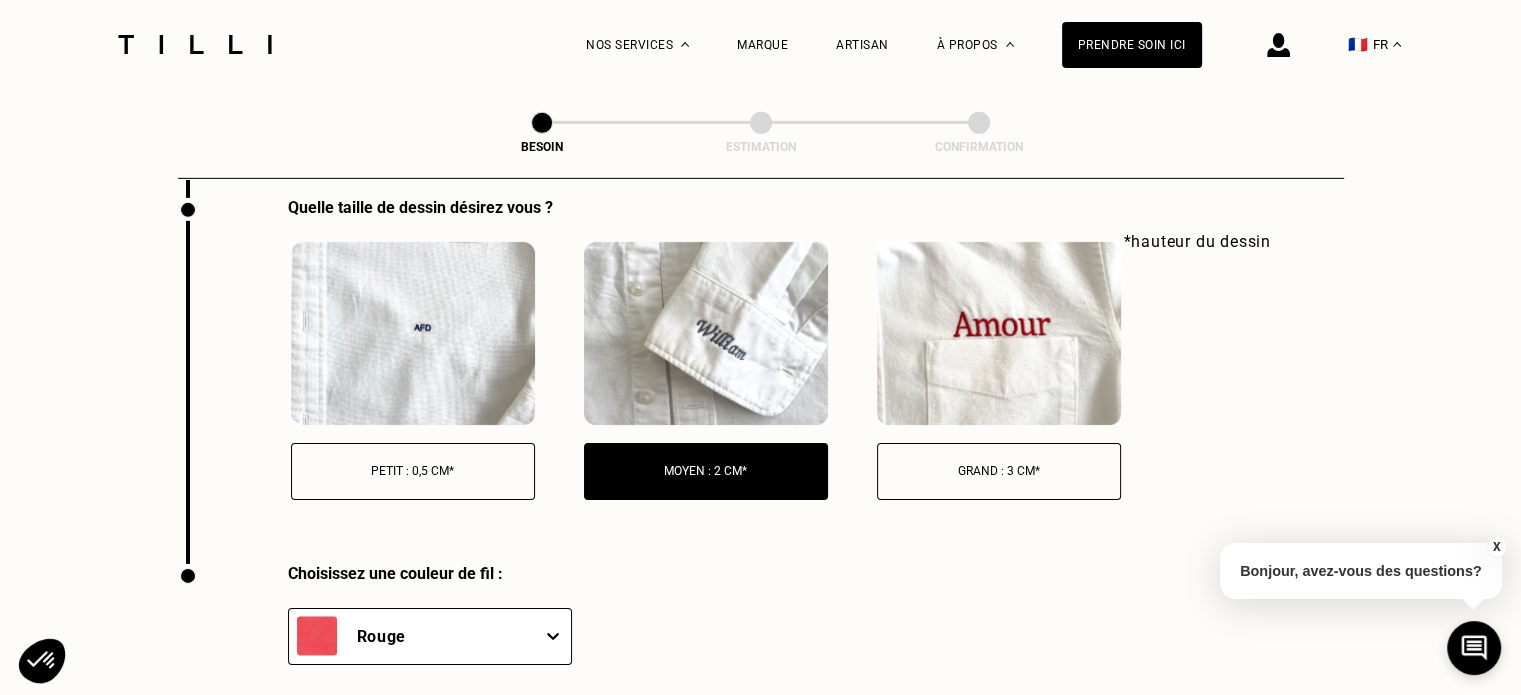 click on "Grand : 3 cm*" at bounding box center (999, 471) 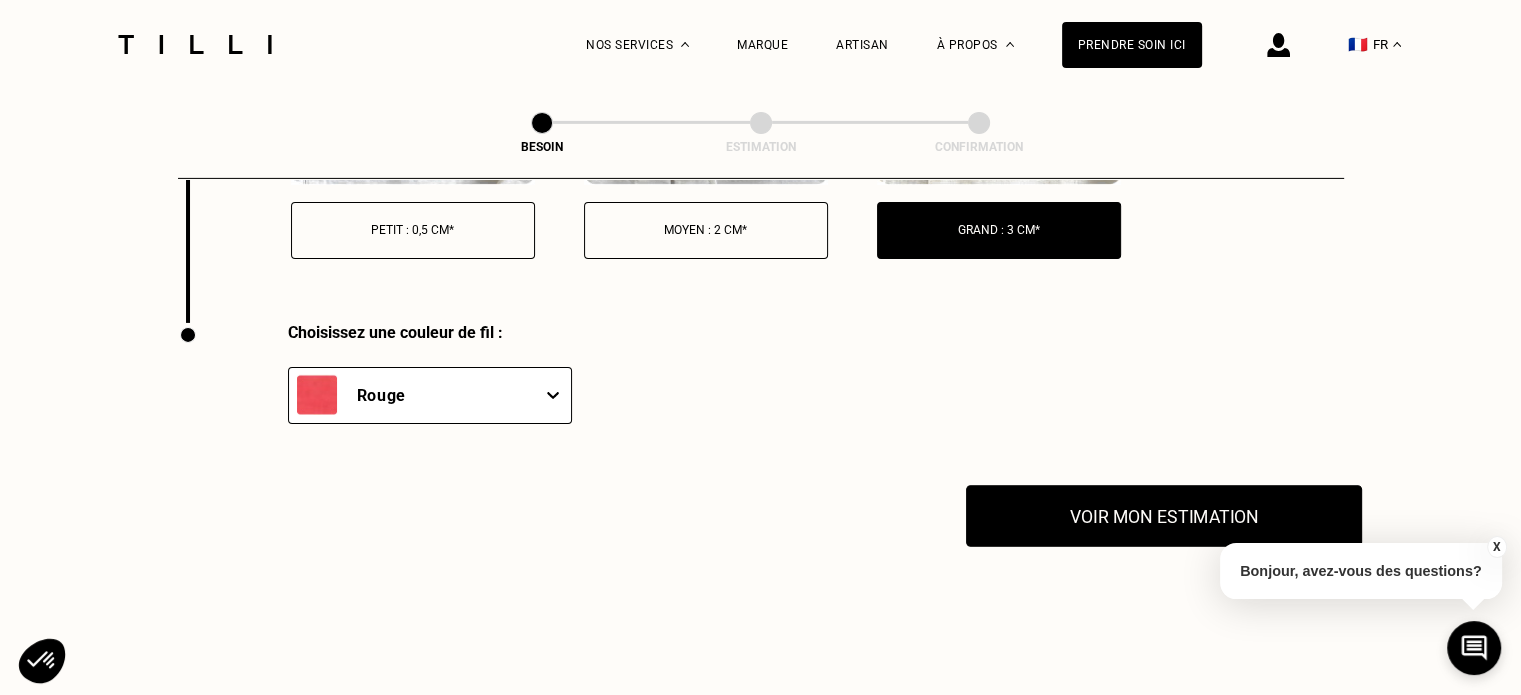 scroll, scrollTop: 6709, scrollLeft: 0, axis: vertical 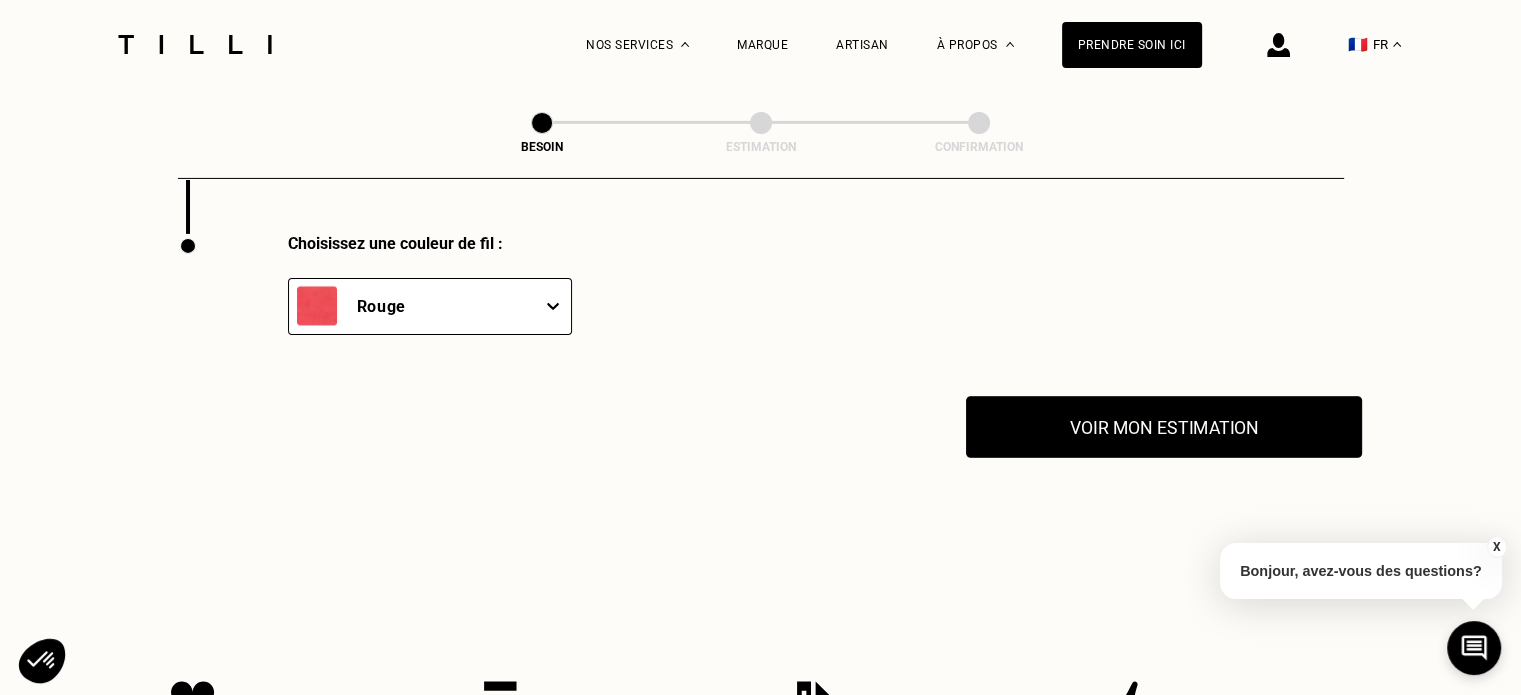 click on "Voir mon estimation" at bounding box center [1164, 427] 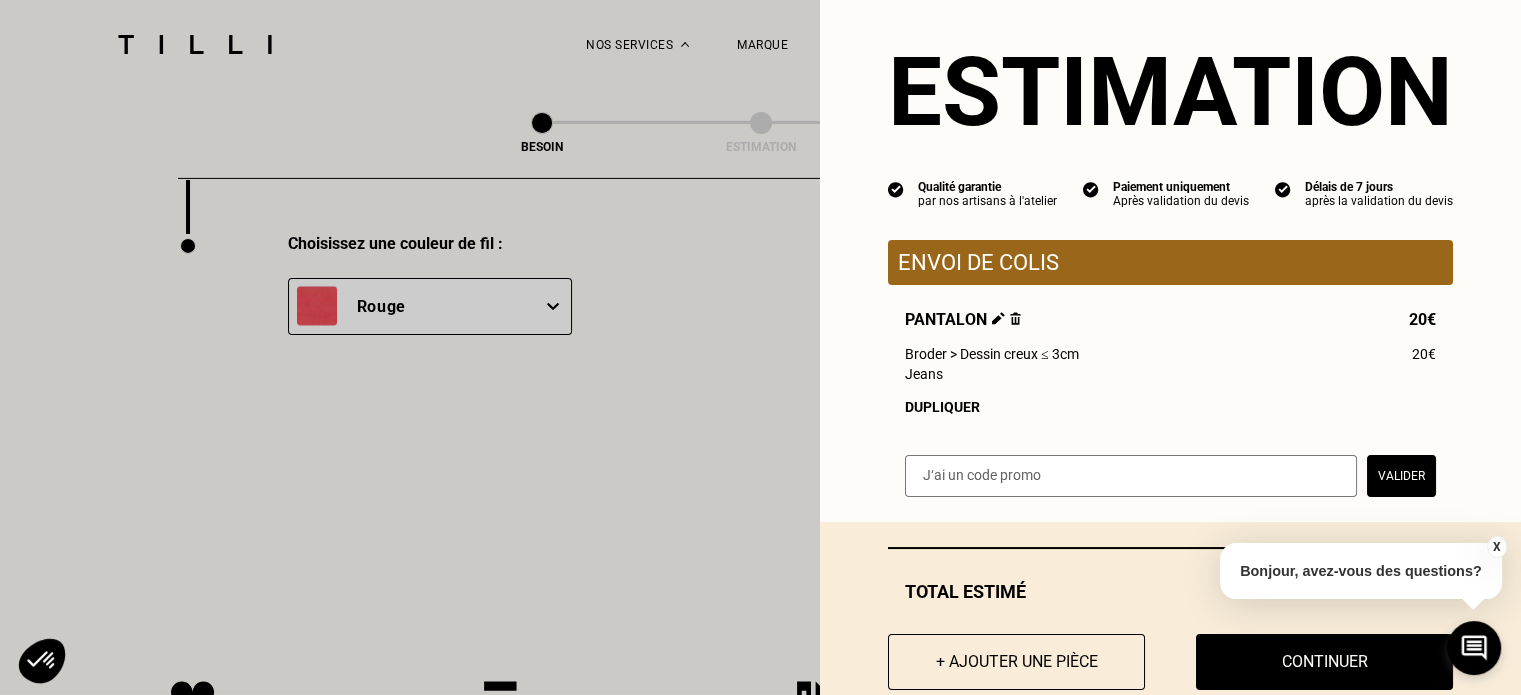 scroll, scrollTop: 0, scrollLeft: 0, axis: both 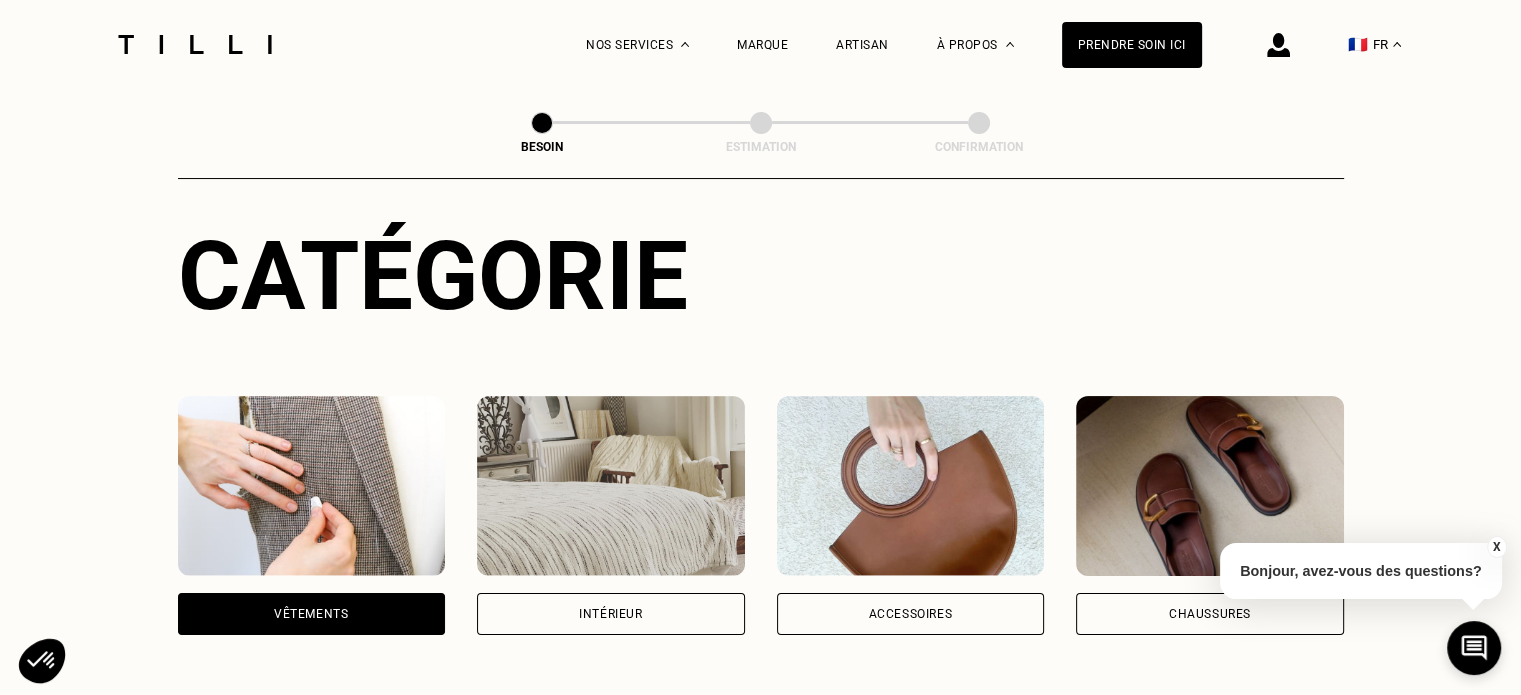 click on "Intérieur" at bounding box center [611, 614] 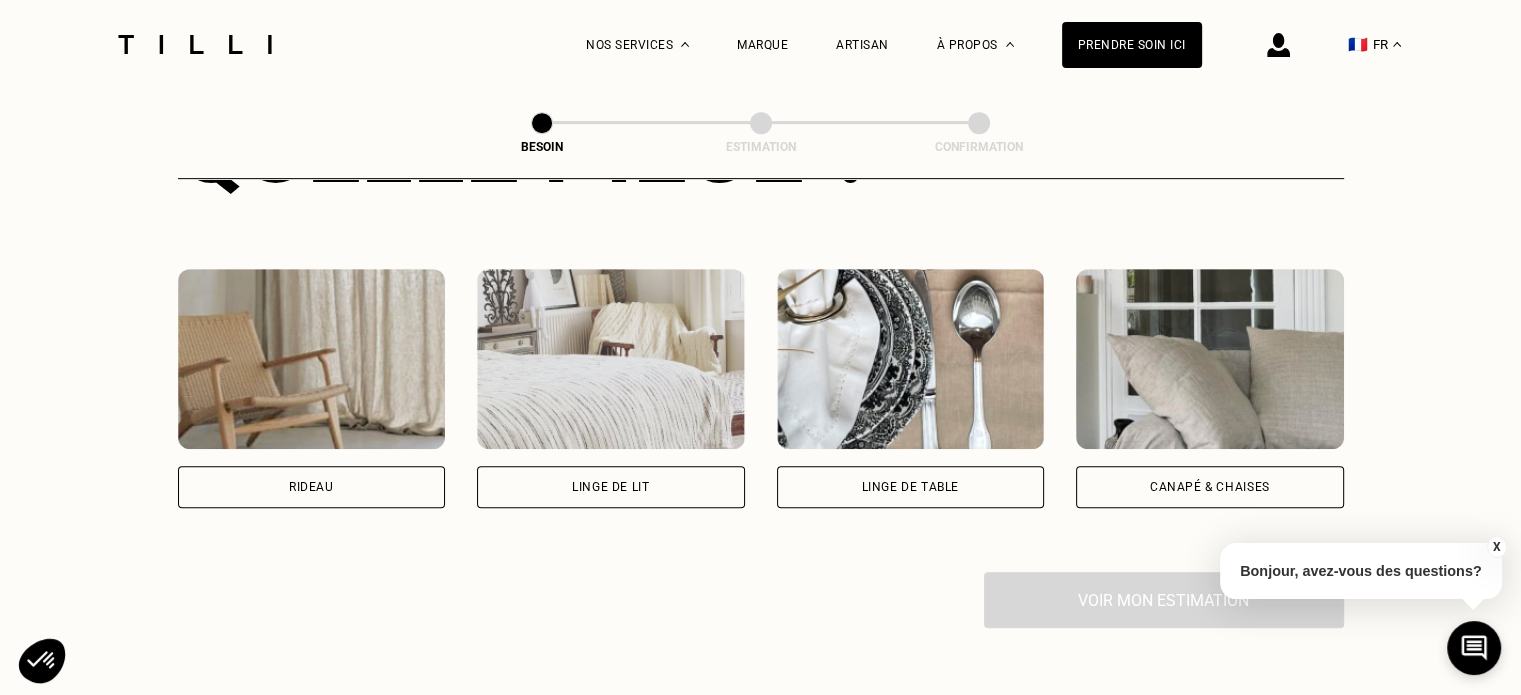 scroll, scrollTop: 862, scrollLeft: 0, axis: vertical 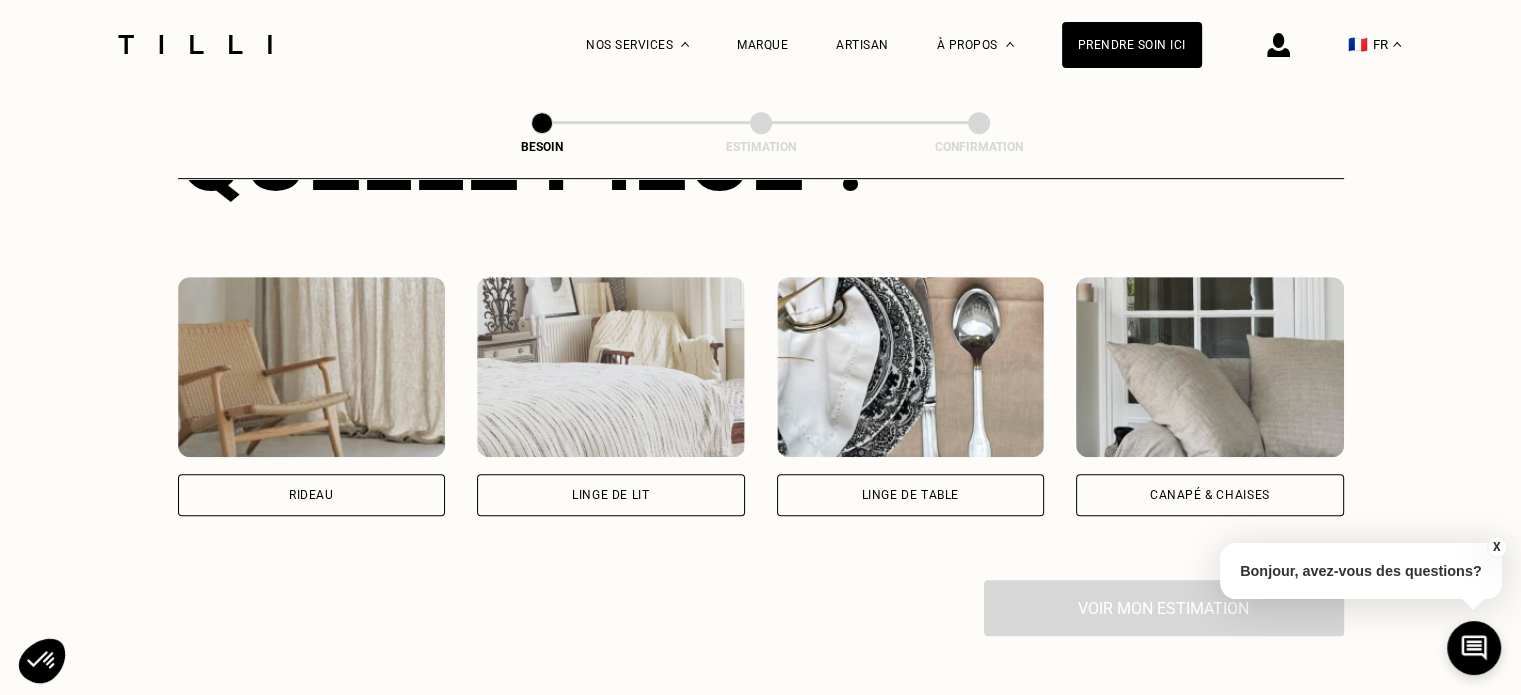 click on "Linge de lit" at bounding box center (611, 495) 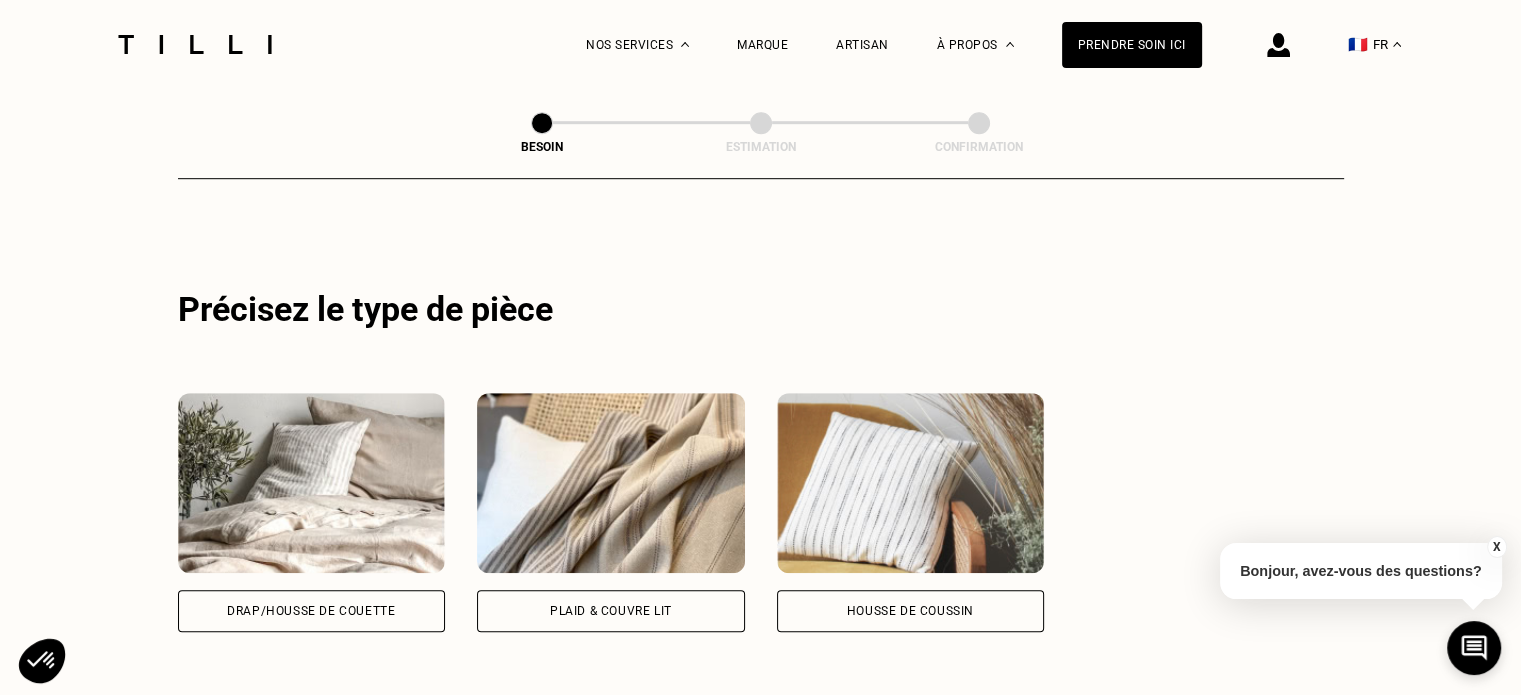 scroll, scrollTop: 997, scrollLeft: 0, axis: vertical 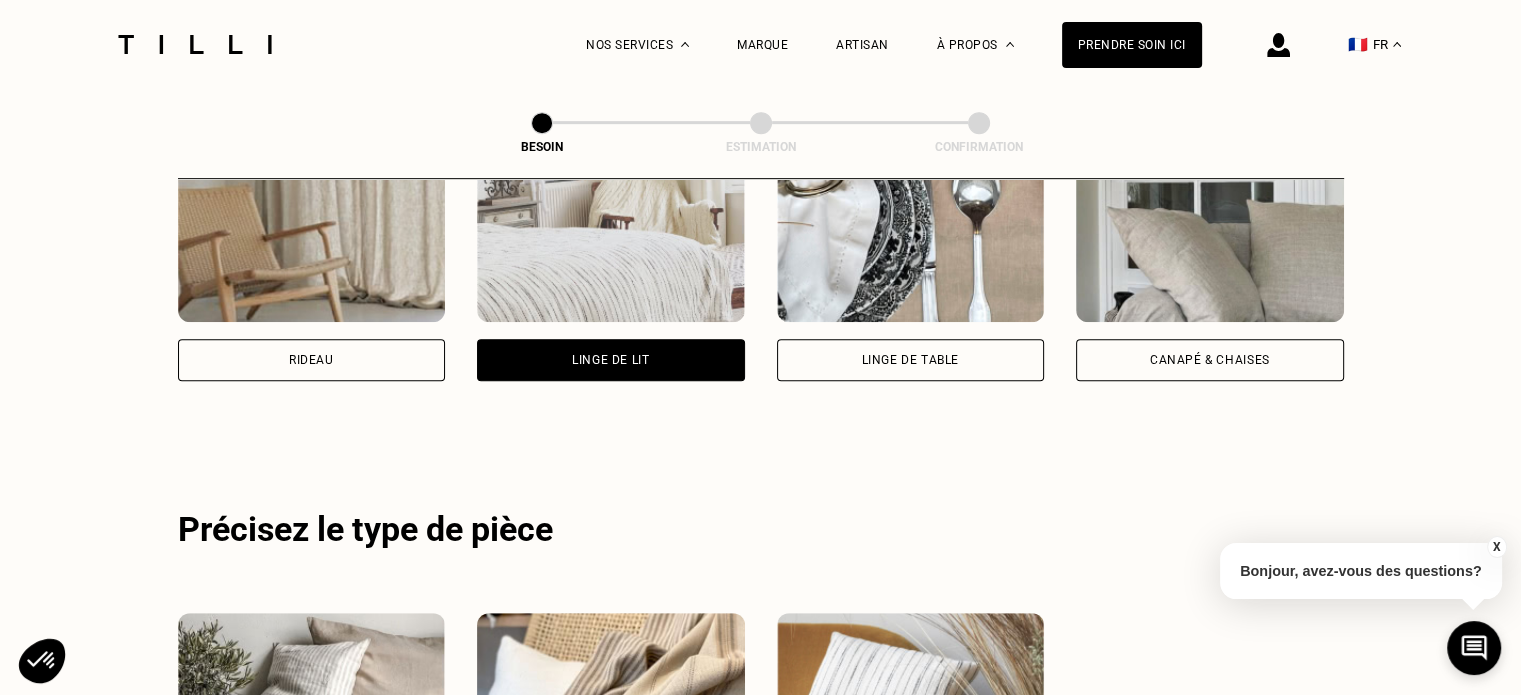click on "Linge de table" at bounding box center [911, 360] 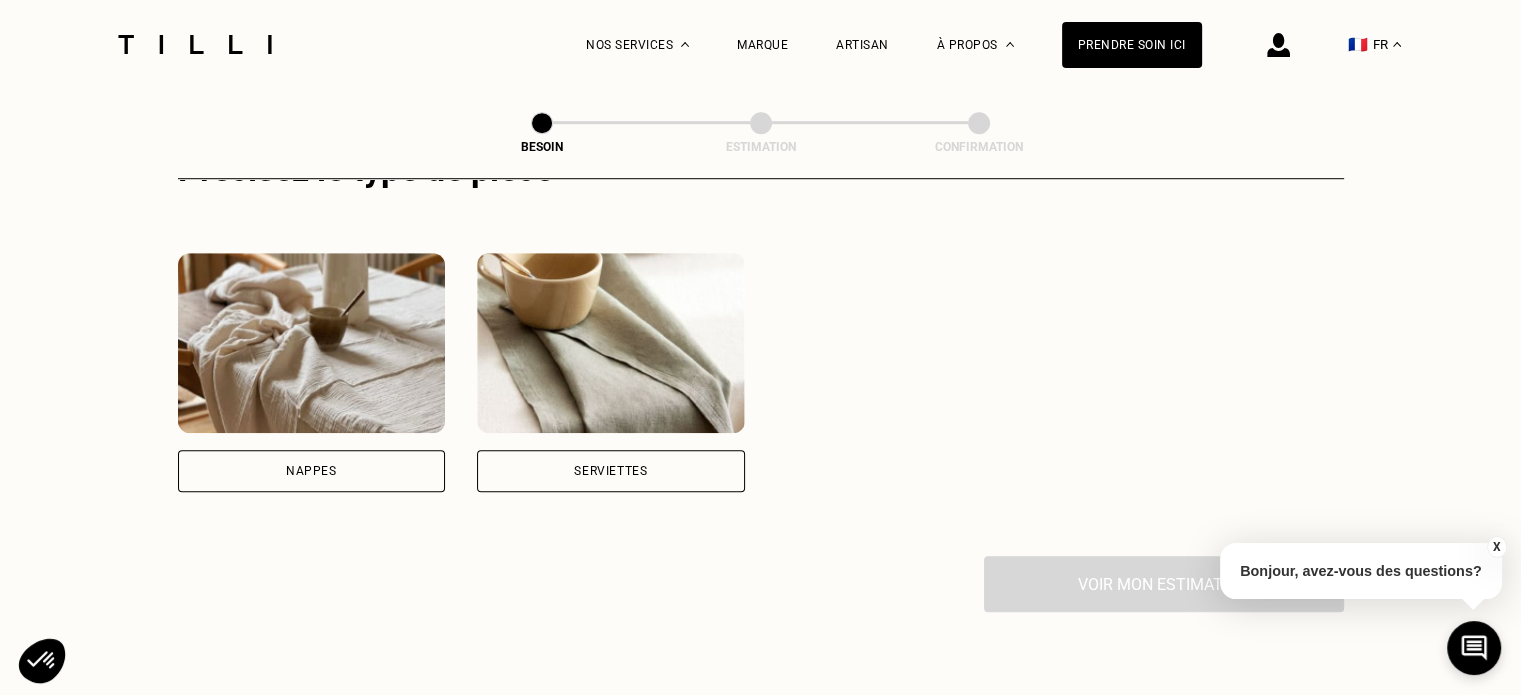 scroll, scrollTop: 1359, scrollLeft: 0, axis: vertical 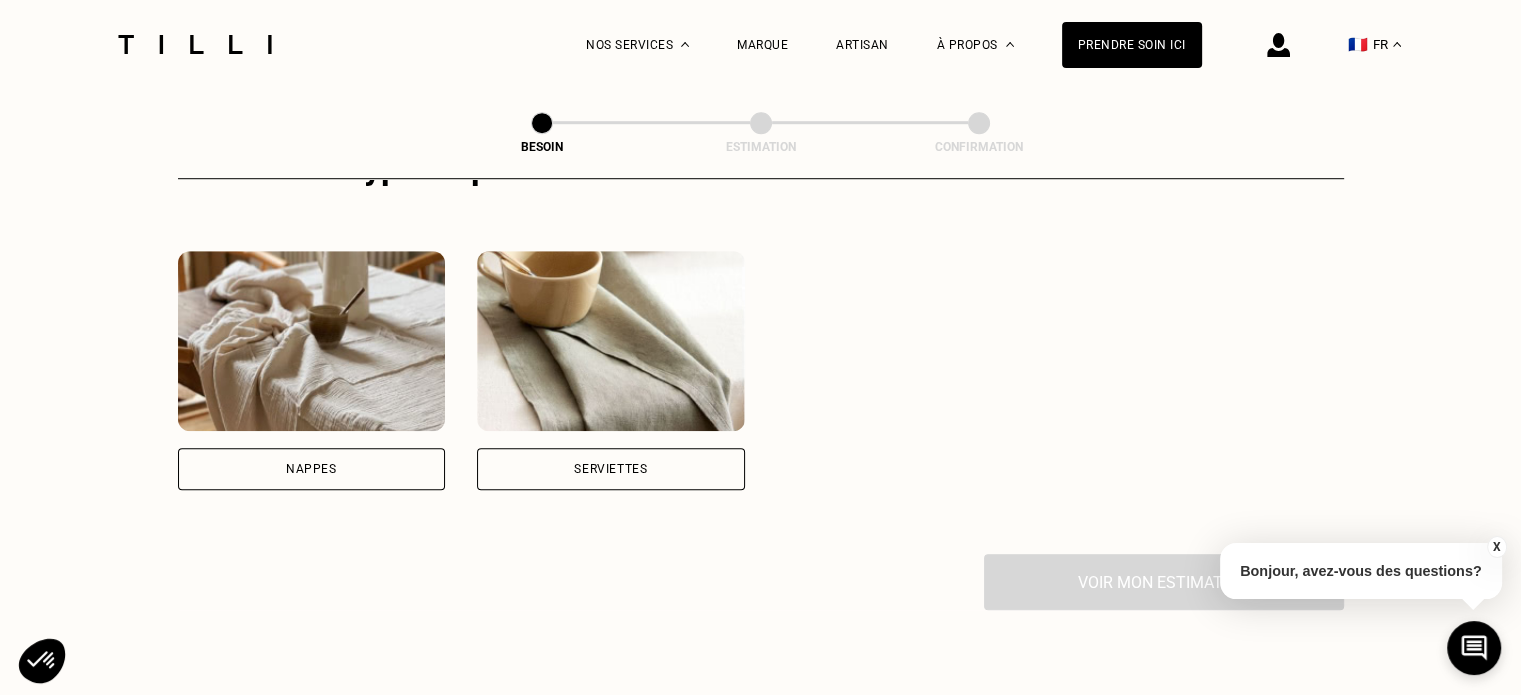 click on "Serviettes" at bounding box center (611, 469) 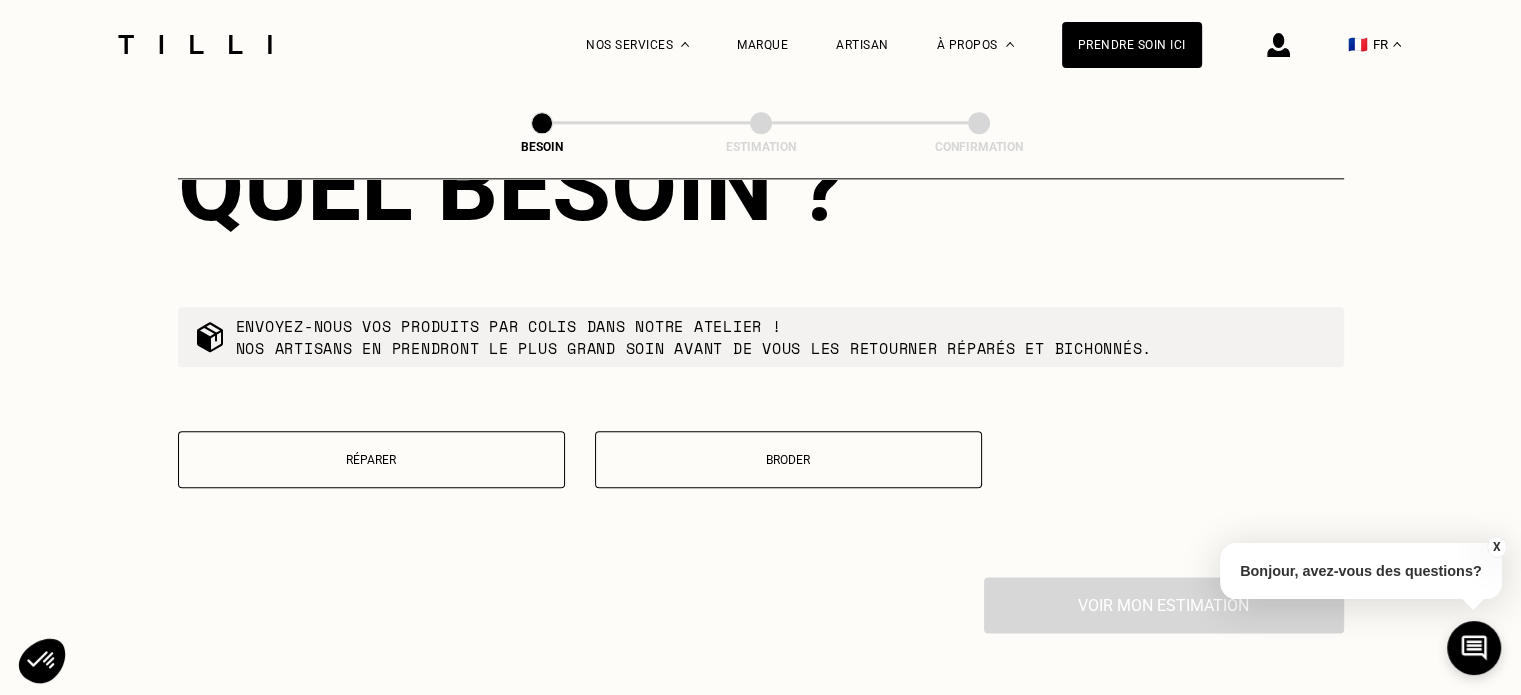 scroll, scrollTop: 2368, scrollLeft: 0, axis: vertical 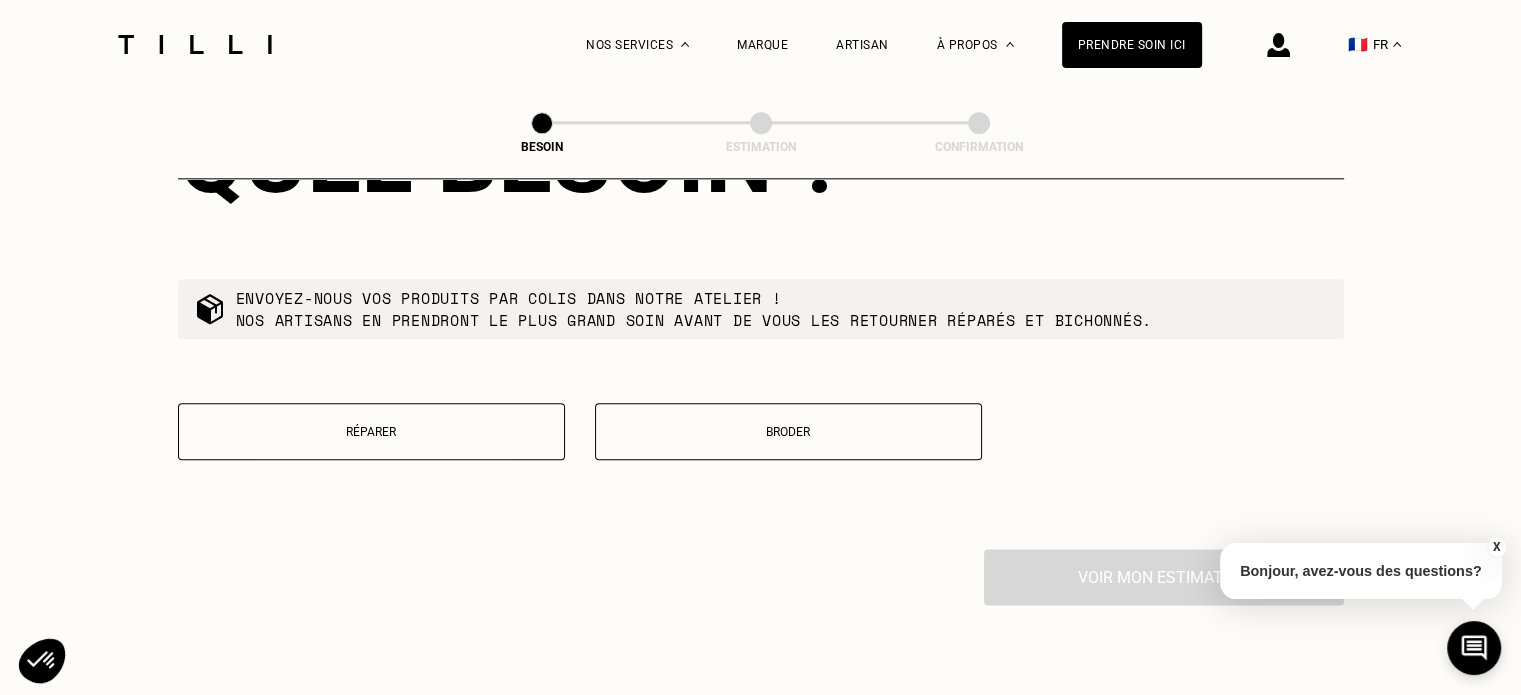 click on "Broder" at bounding box center (788, 432) 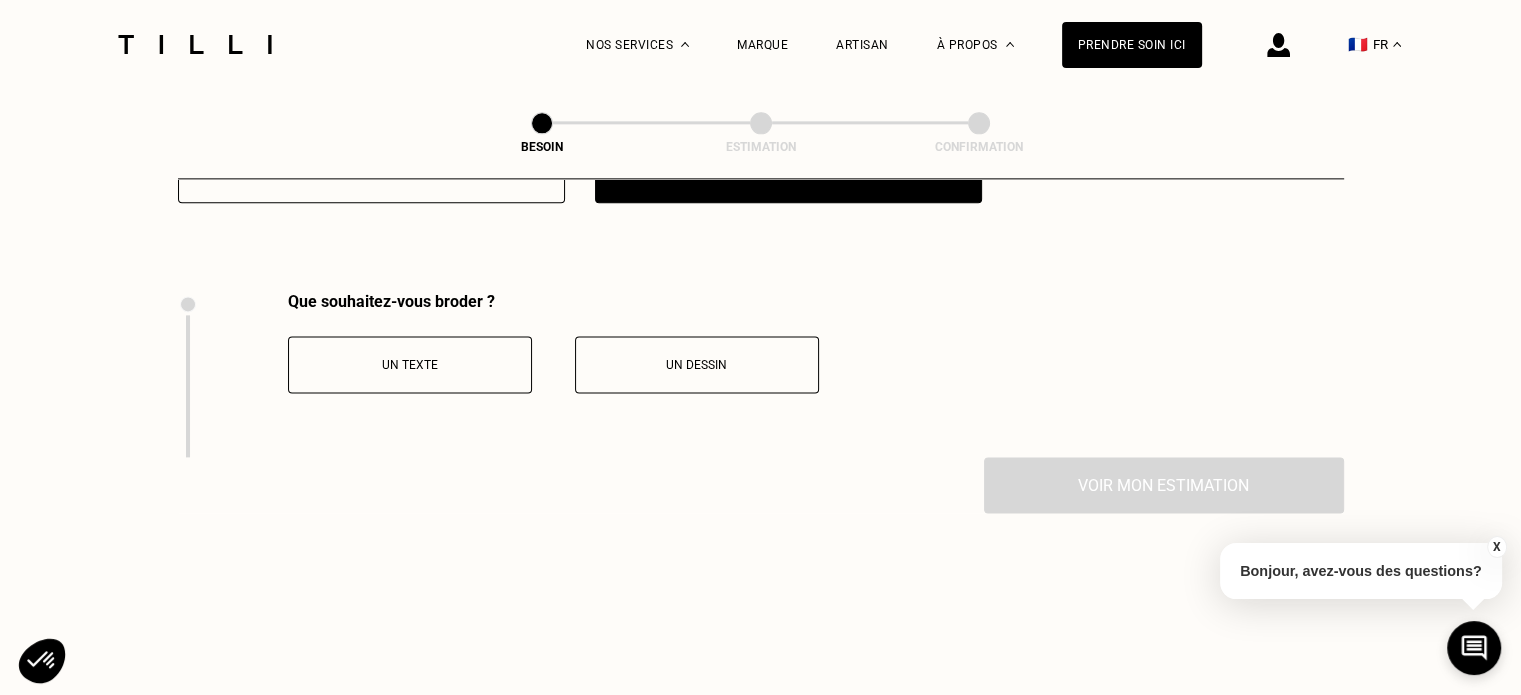scroll, scrollTop: 2680, scrollLeft: 0, axis: vertical 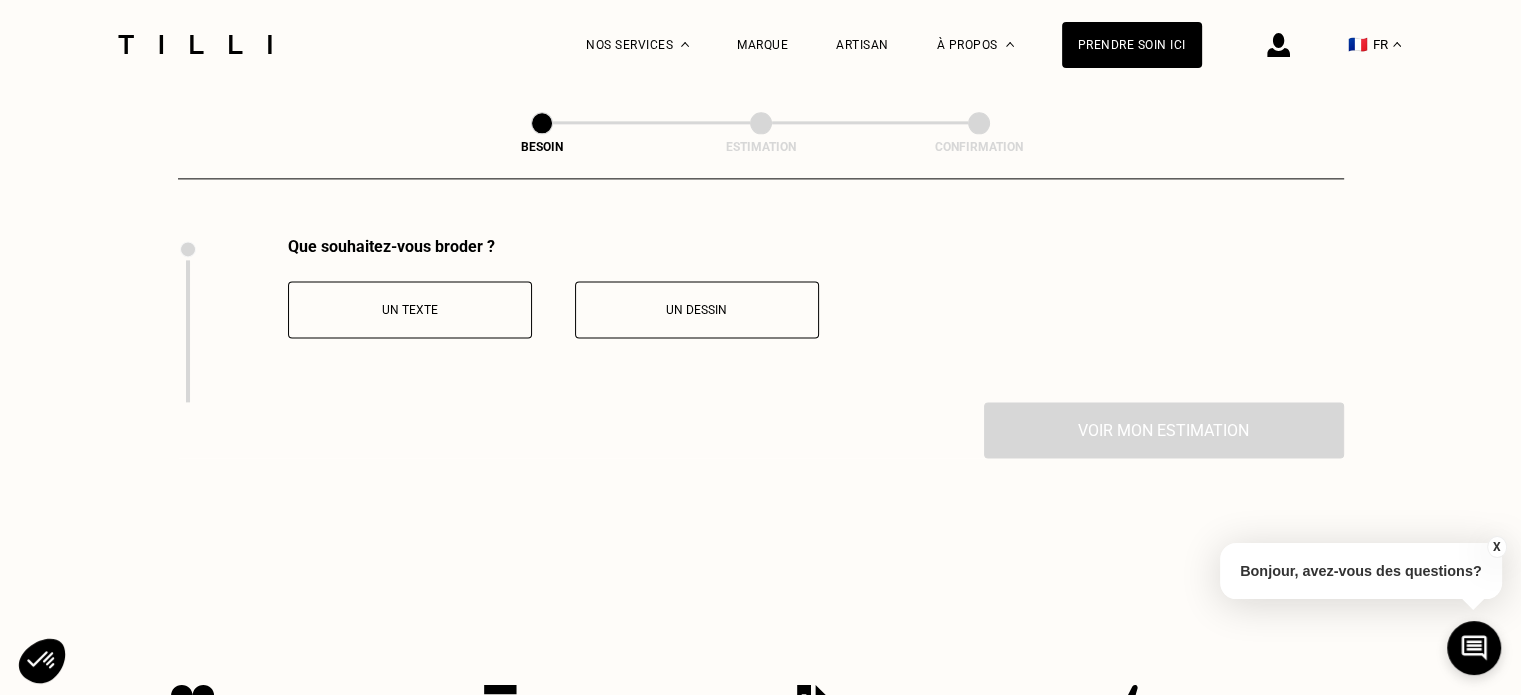 click on "Un dessin" at bounding box center [697, 310] 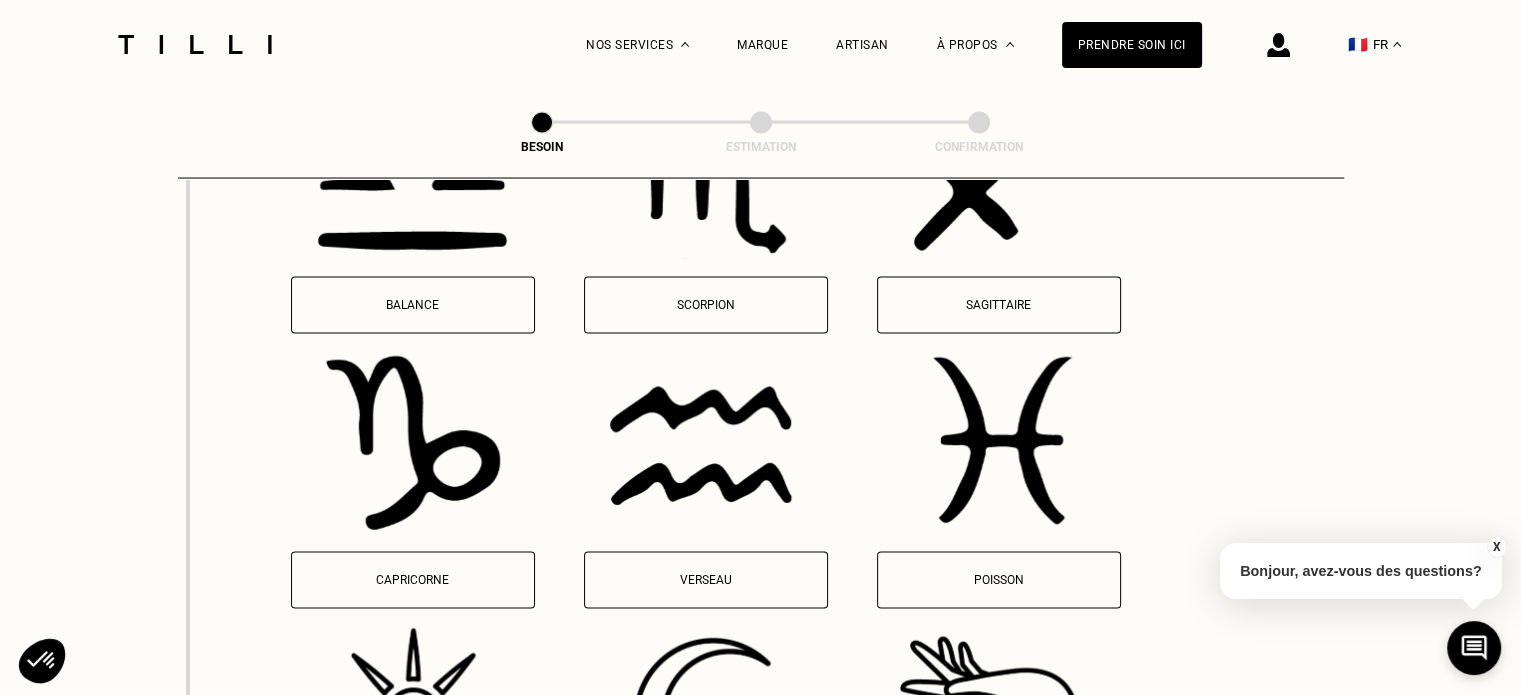 scroll, scrollTop: 3645, scrollLeft: 0, axis: vertical 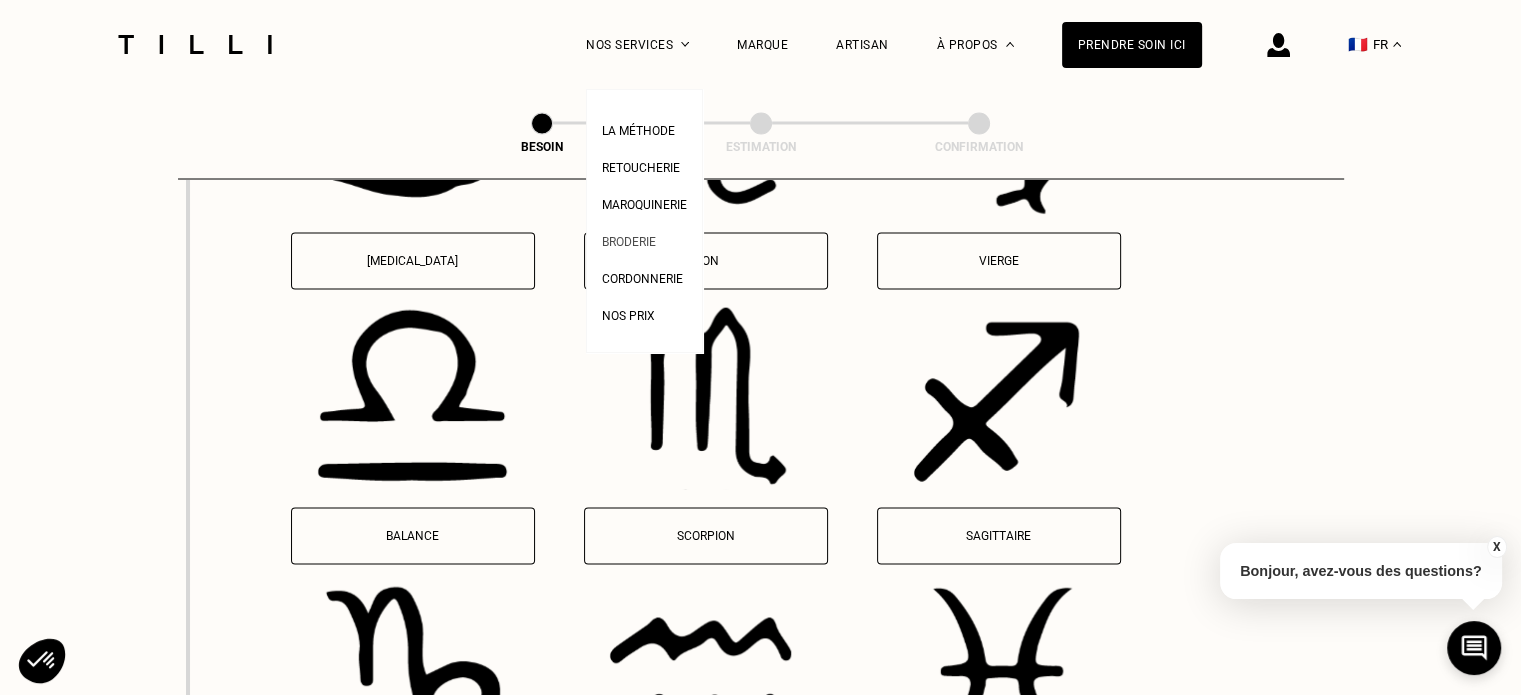 click on "Broderie" at bounding box center (629, 242) 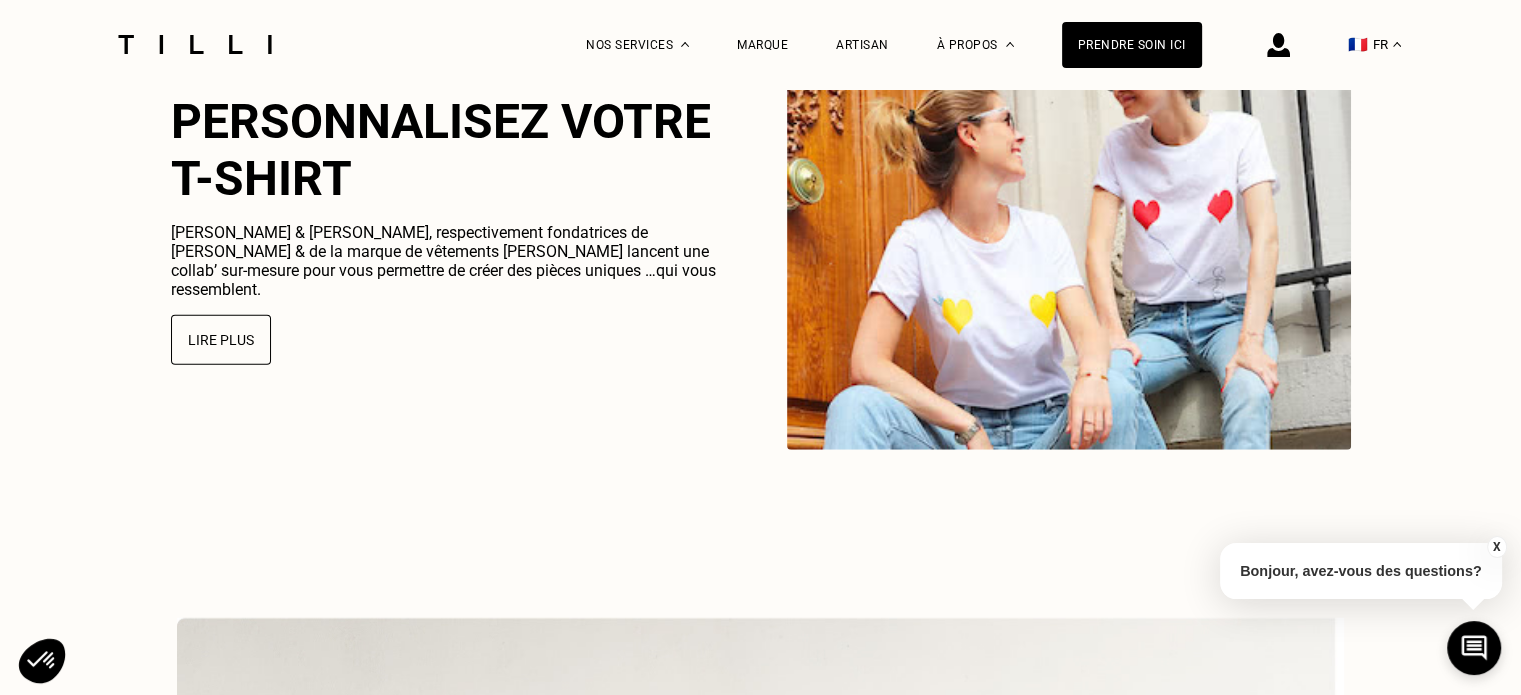 scroll, scrollTop: 5000, scrollLeft: 0, axis: vertical 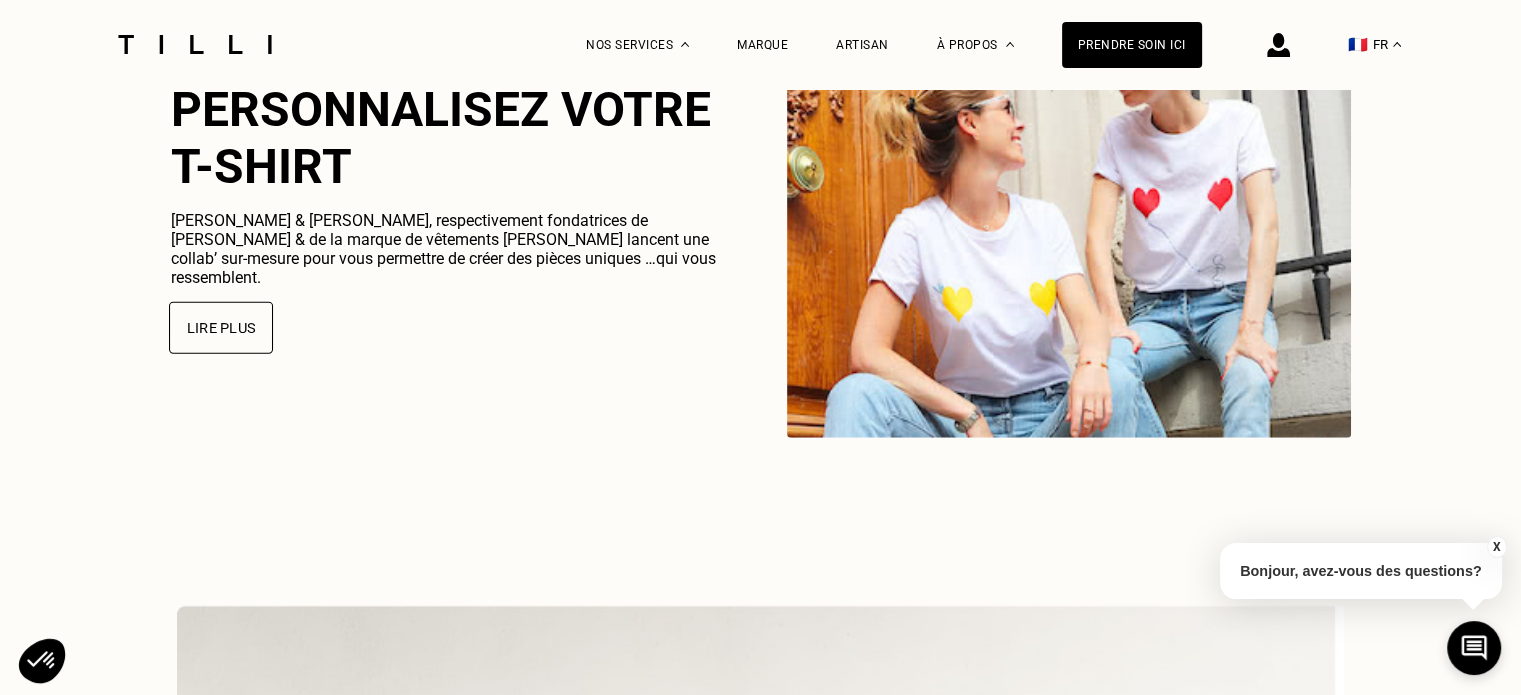 click on "Lire plus" at bounding box center (221, 328) 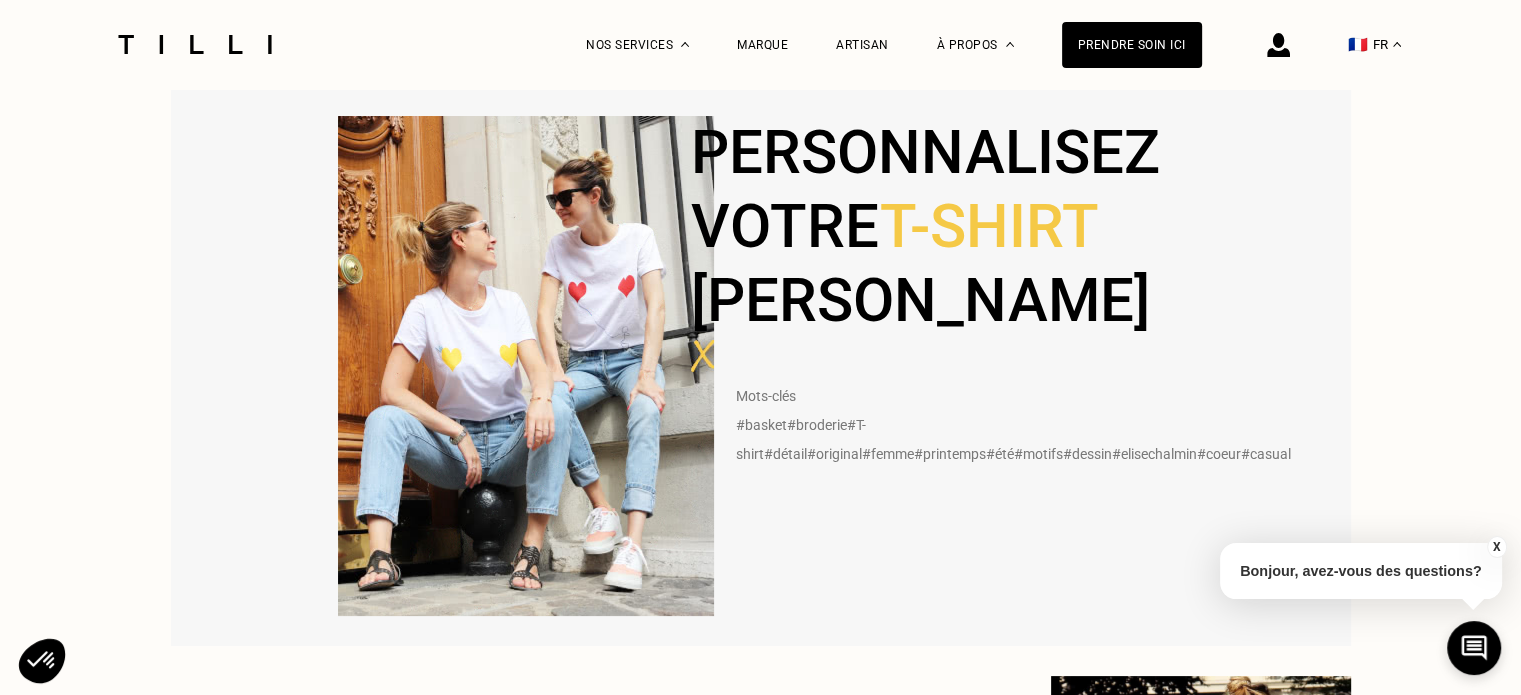 scroll, scrollTop: 0, scrollLeft: 0, axis: both 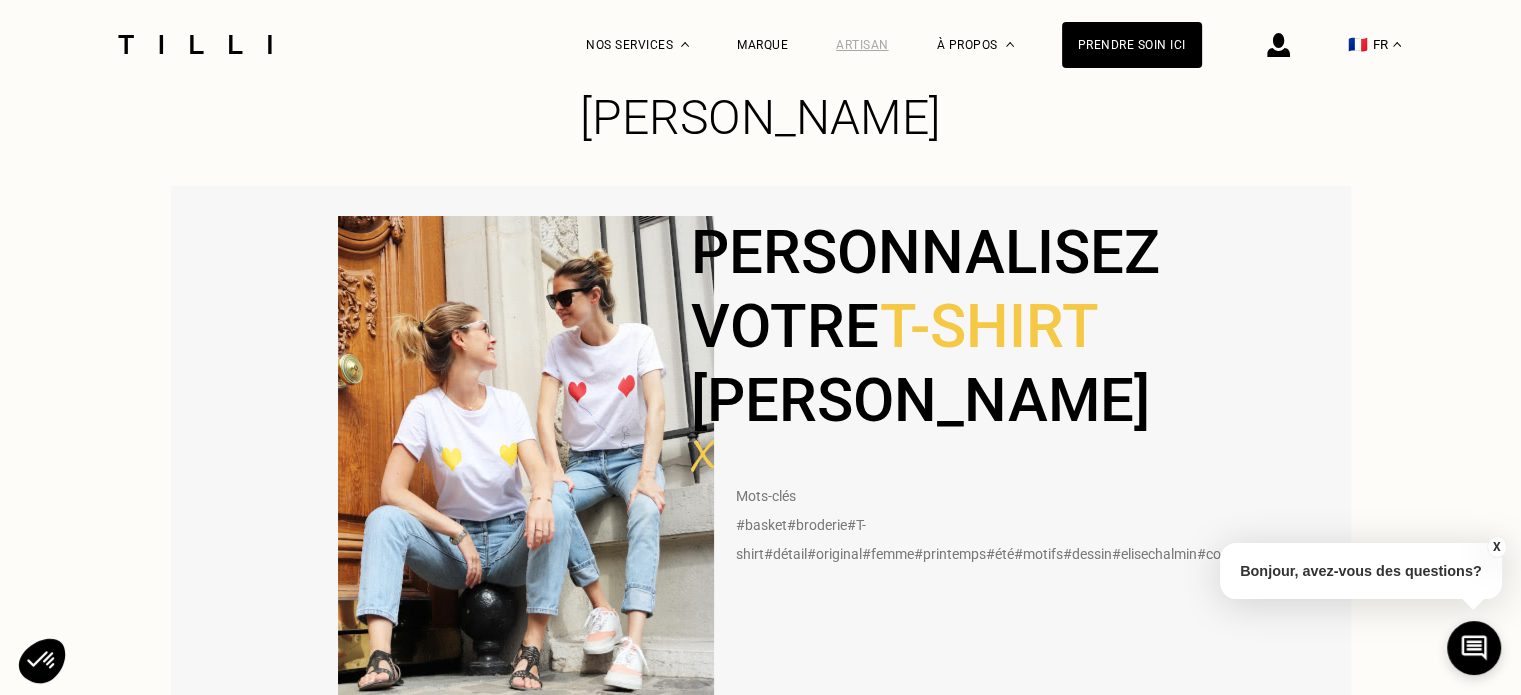 click on "Artisan" at bounding box center (862, 45) 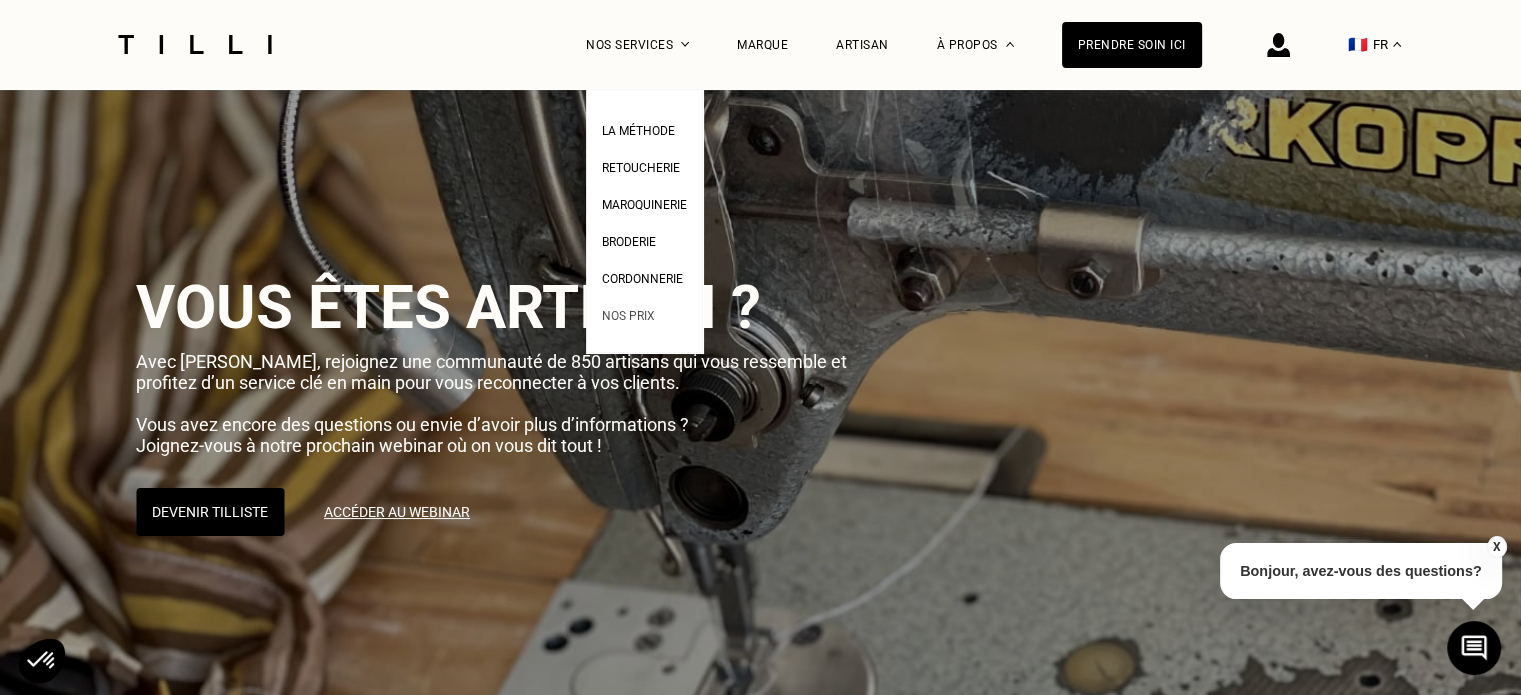 click on "Nos prix" at bounding box center (628, 316) 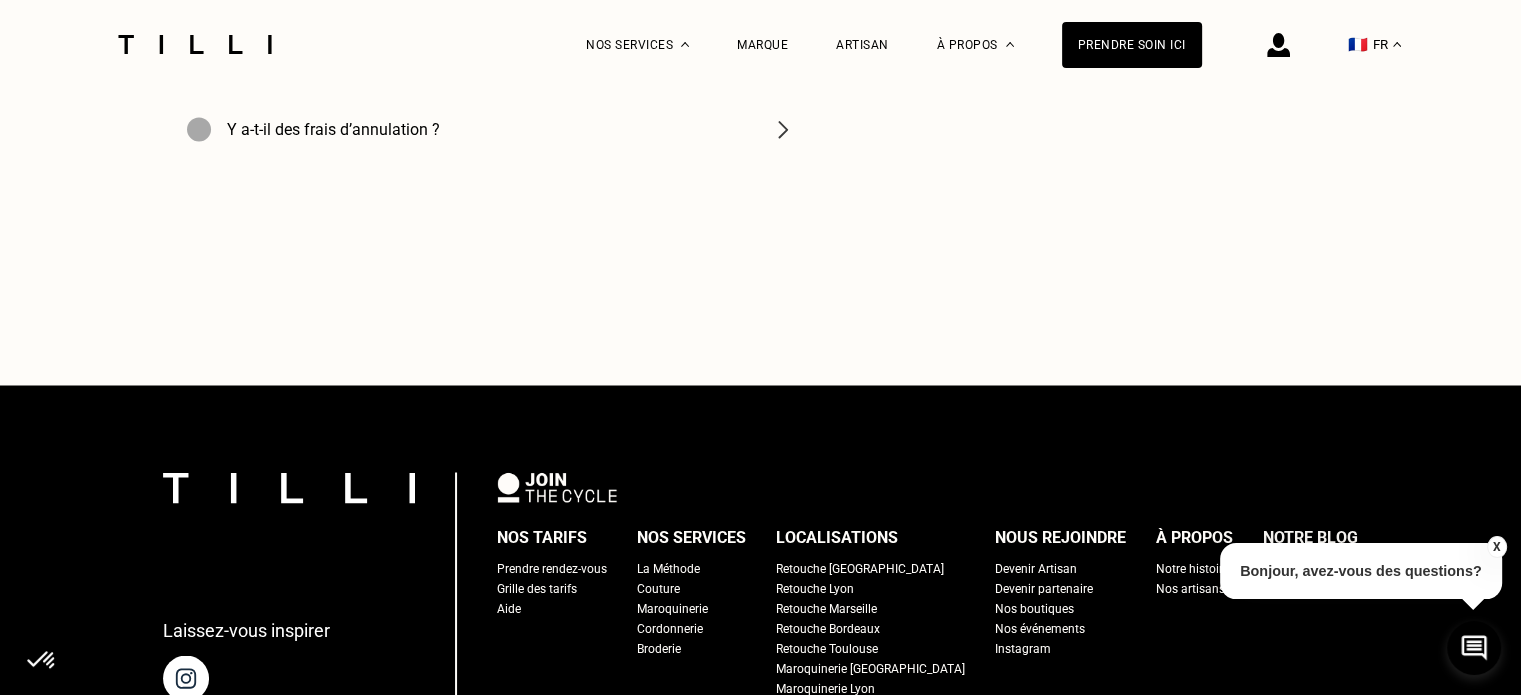 scroll, scrollTop: 3200, scrollLeft: 0, axis: vertical 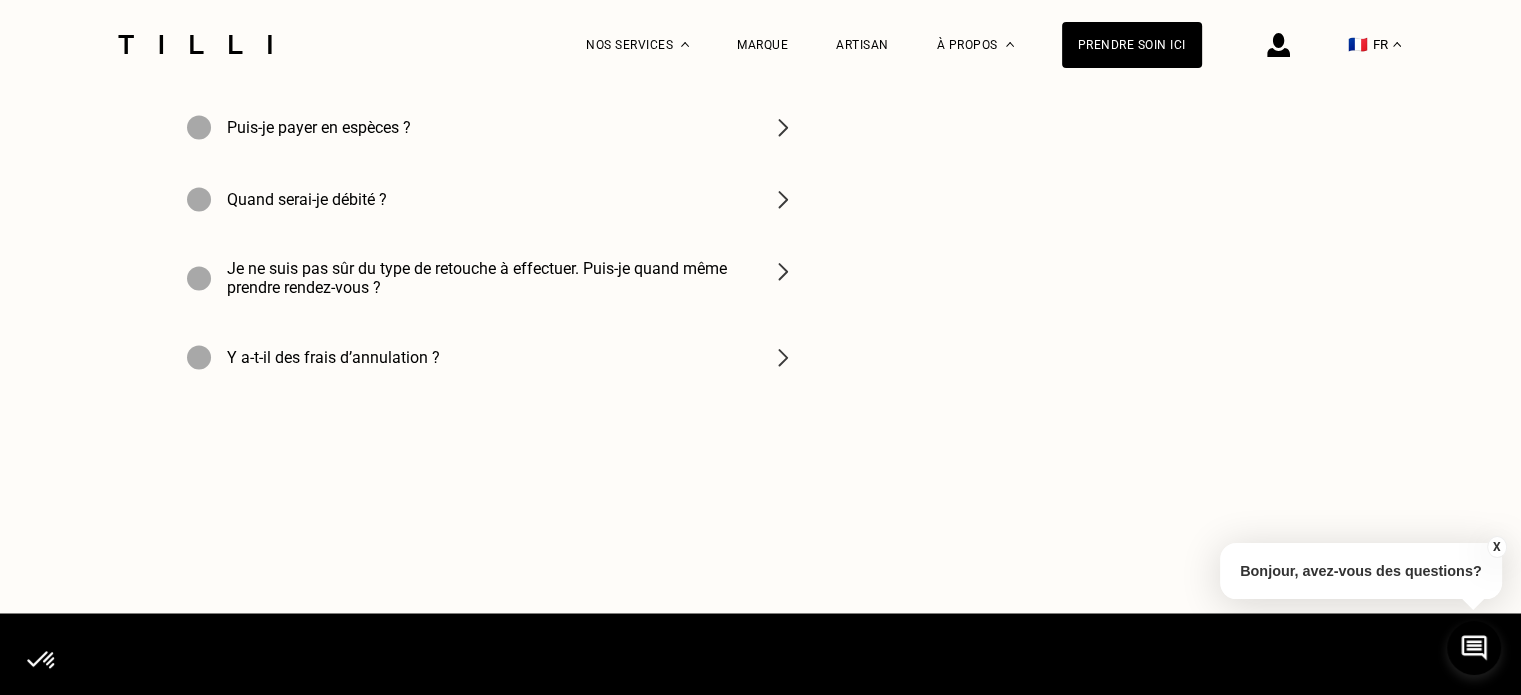 click on "Y a-t-il des frais d’annulation ?" at bounding box center (491, 357) 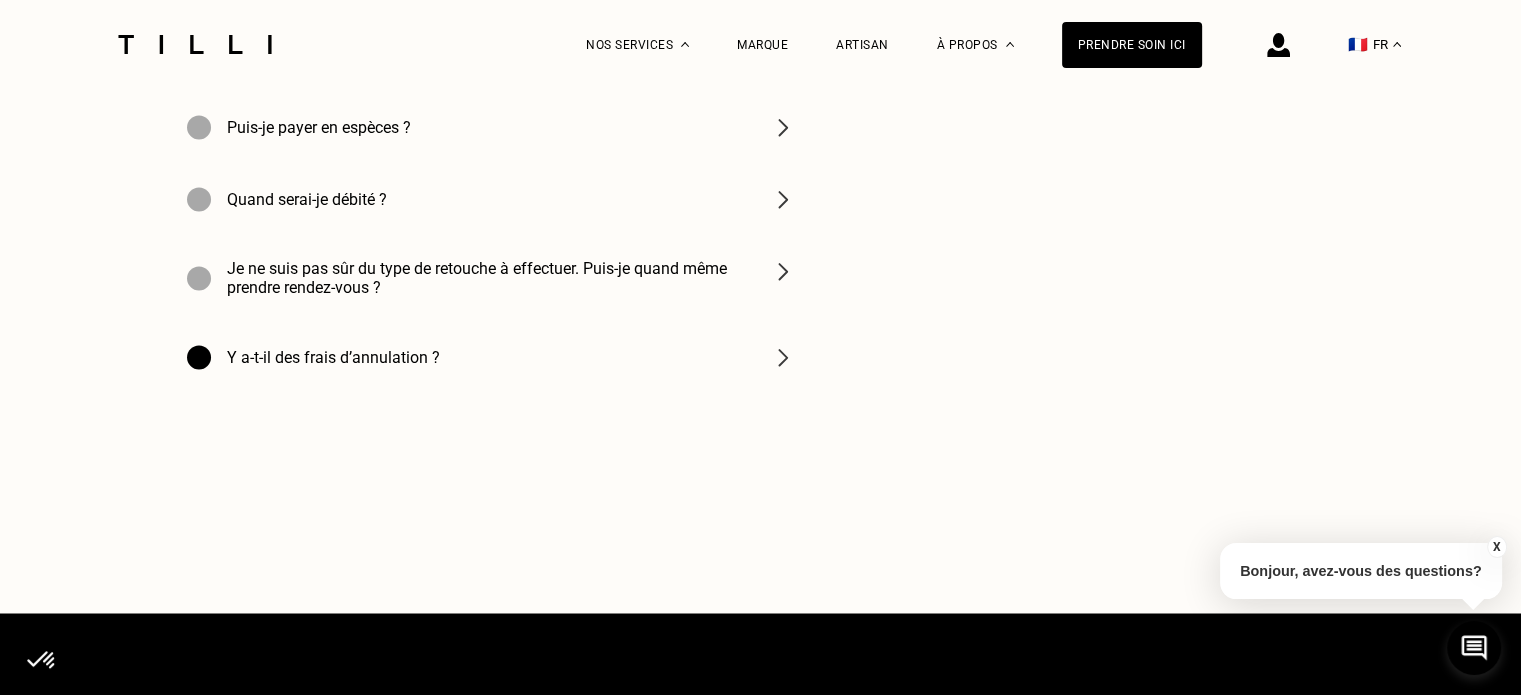 click at bounding box center (783, 357) 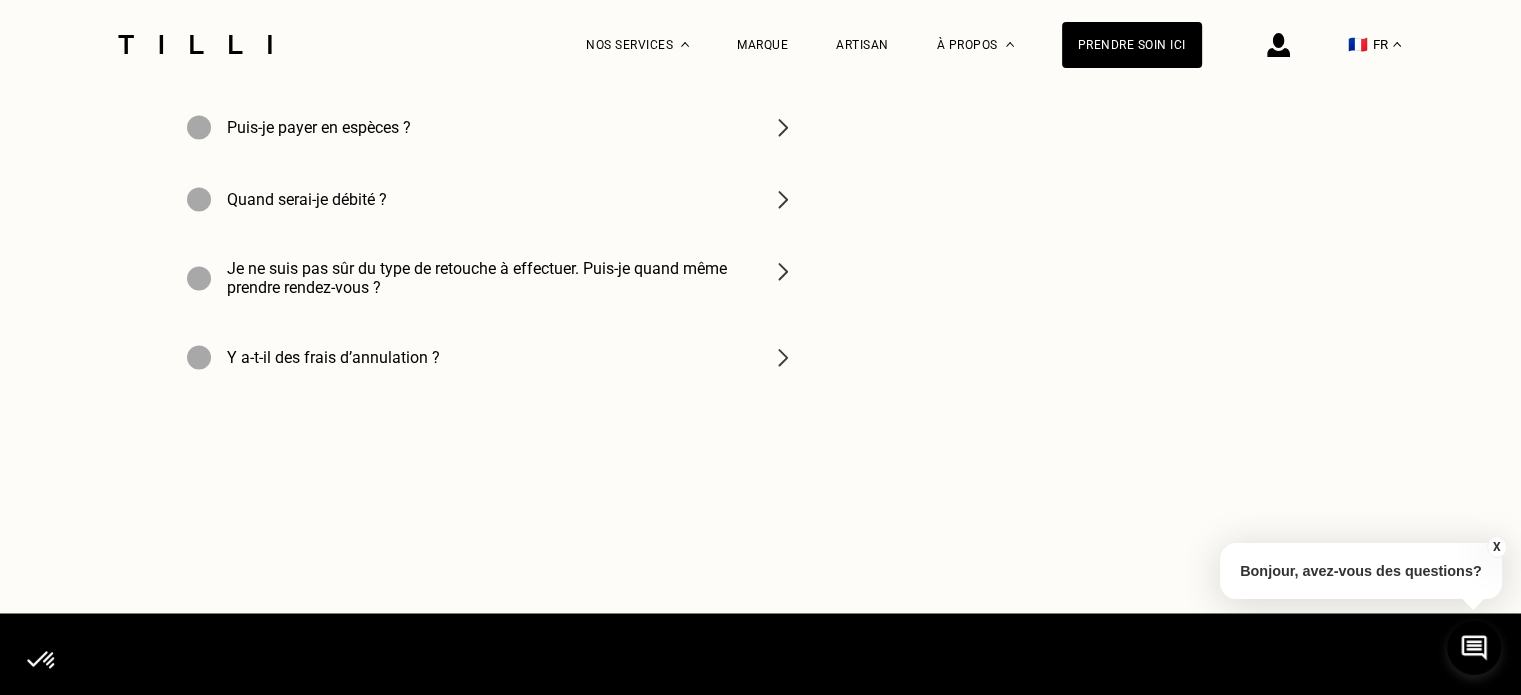 click at bounding box center (783, 357) 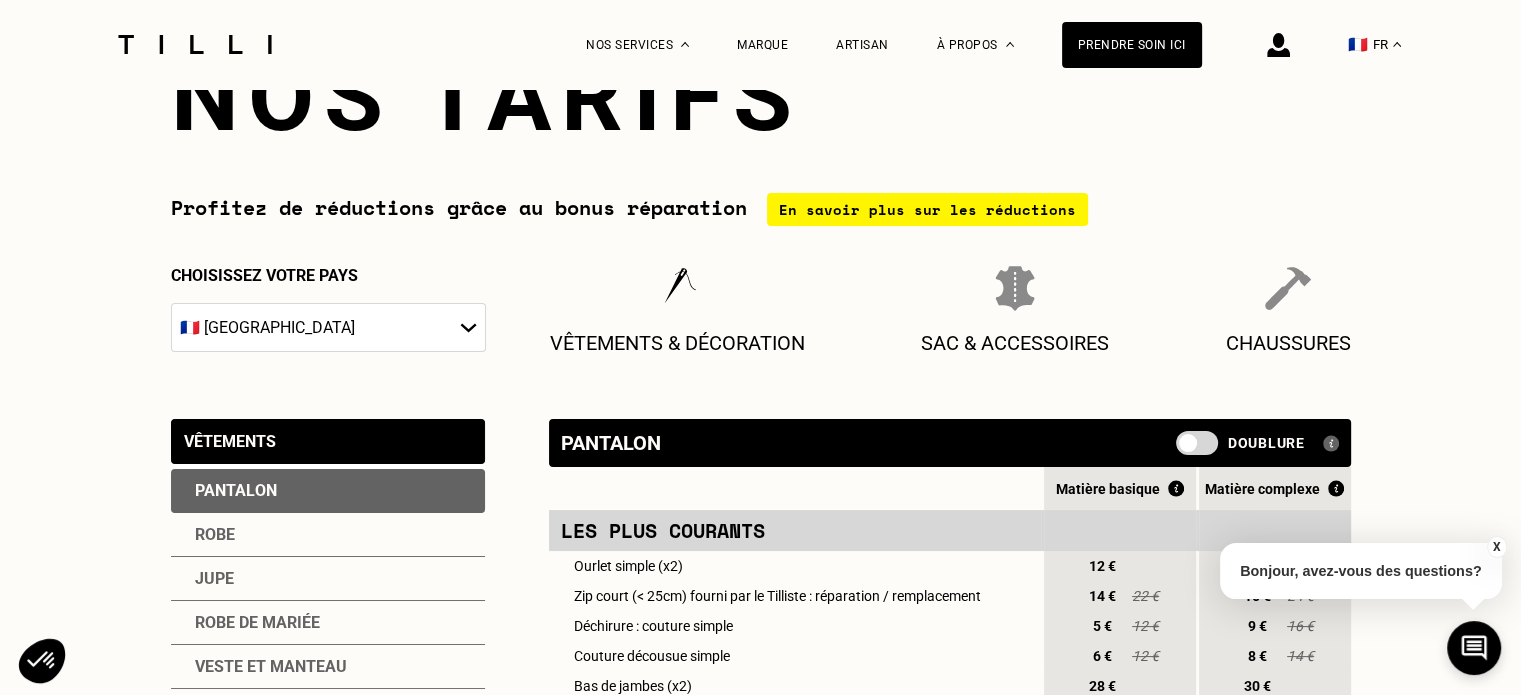 scroll, scrollTop: 0, scrollLeft: 0, axis: both 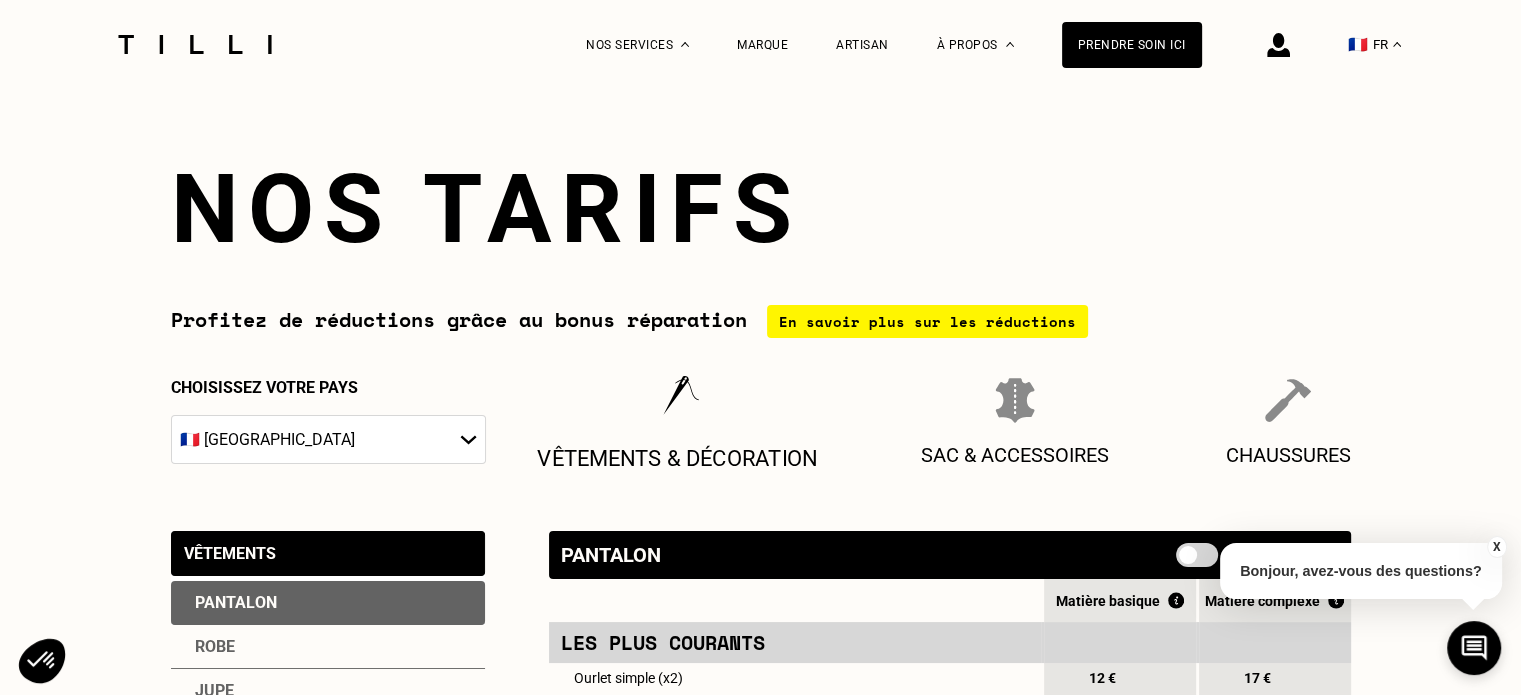 click on "Vêtements & décoration" at bounding box center [677, 423] 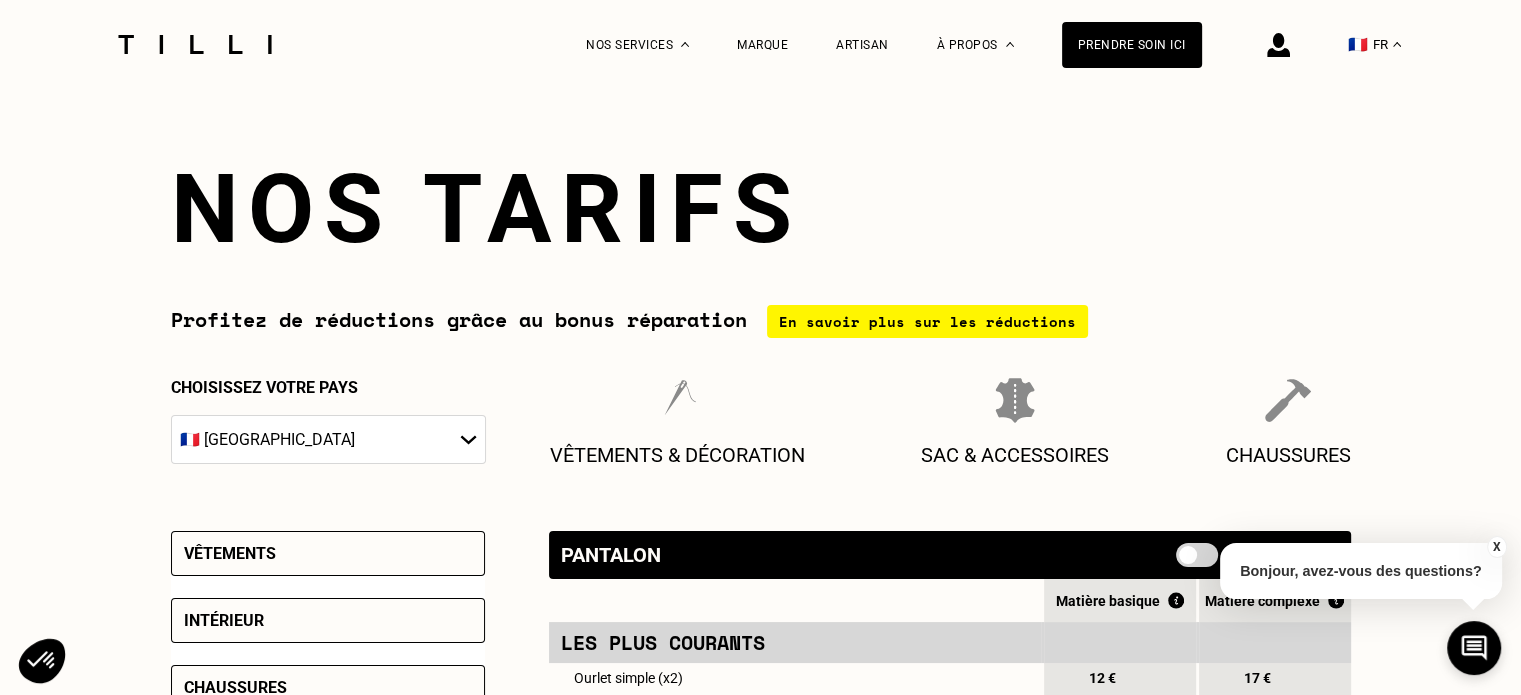 click on "En savoir plus sur les réductions" at bounding box center (927, 321) 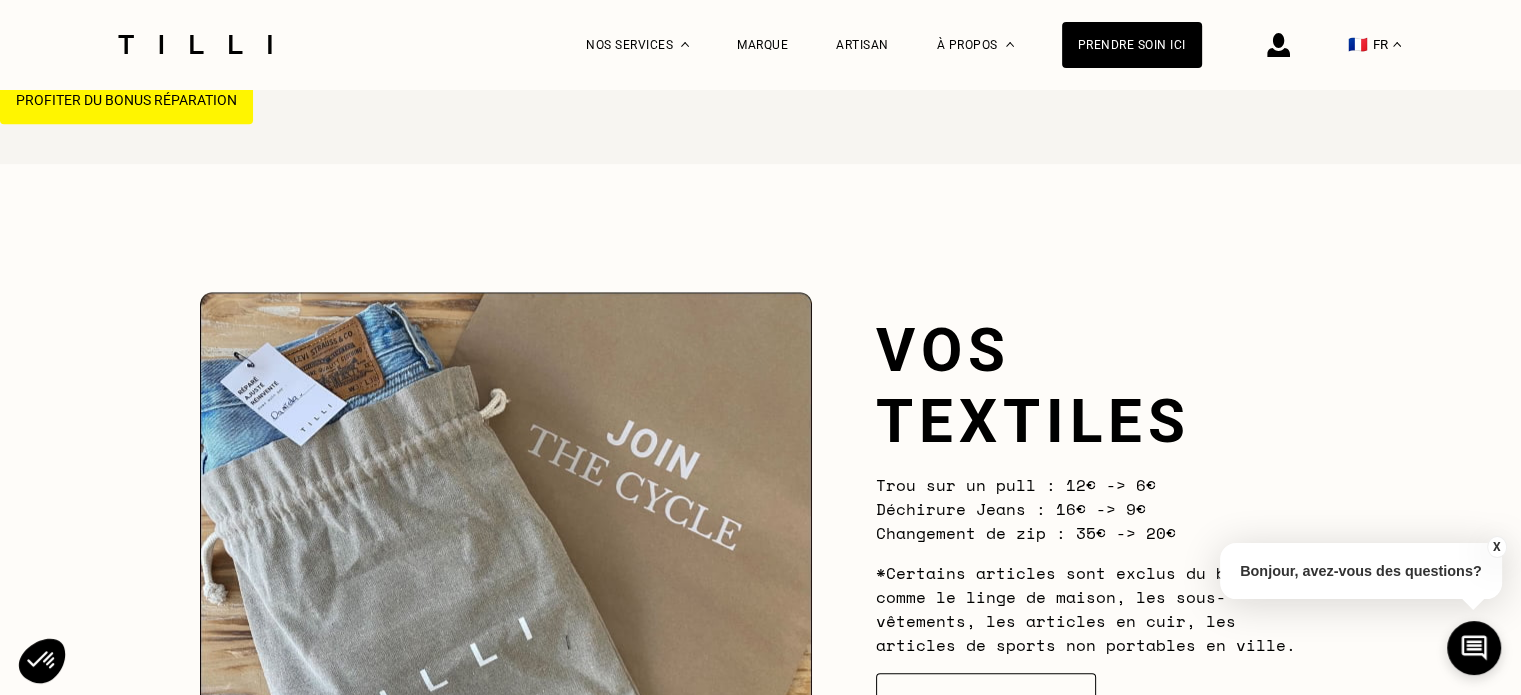 scroll, scrollTop: 2000, scrollLeft: 0, axis: vertical 